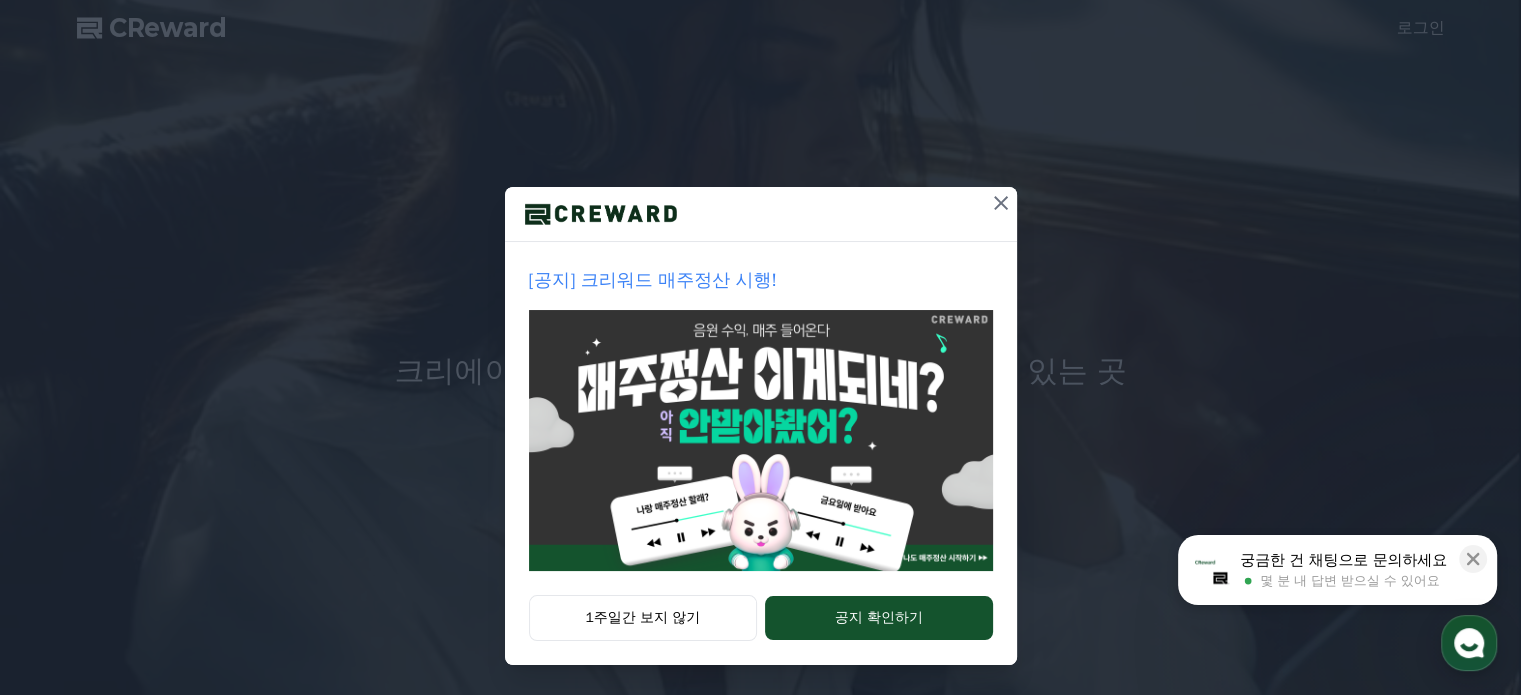 scroll, scrollTop: 0, scrollLeft: 0, axis: both 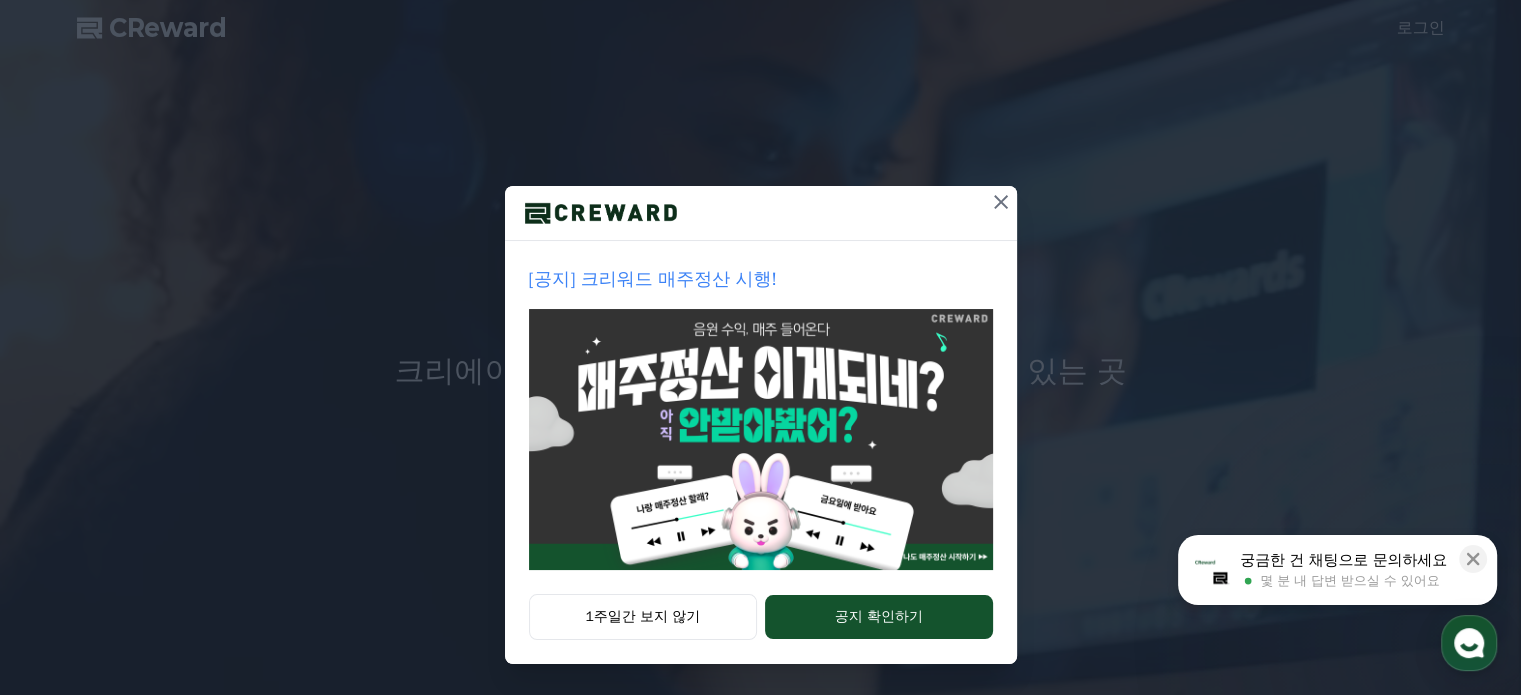 click 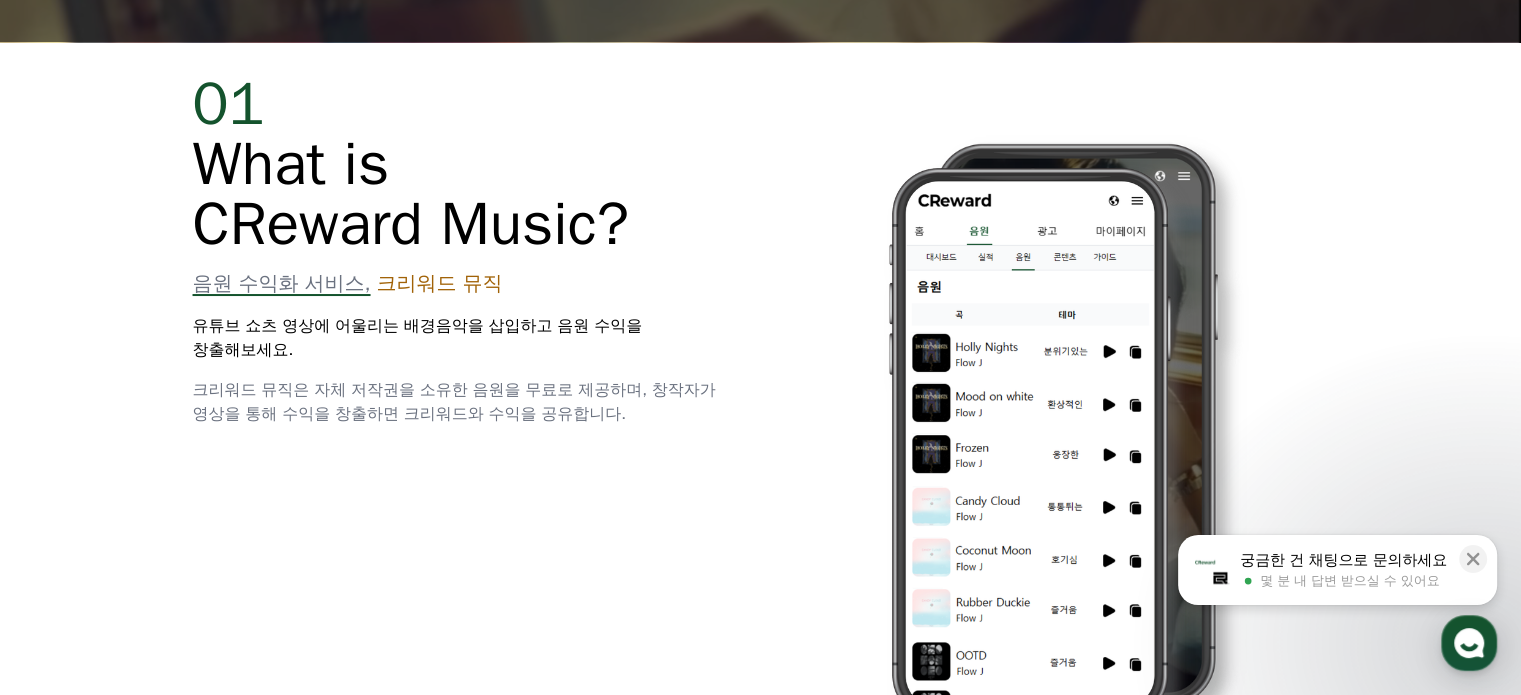 scroll, scrollTop: 700, scrollLeft: 0, axis: vertical 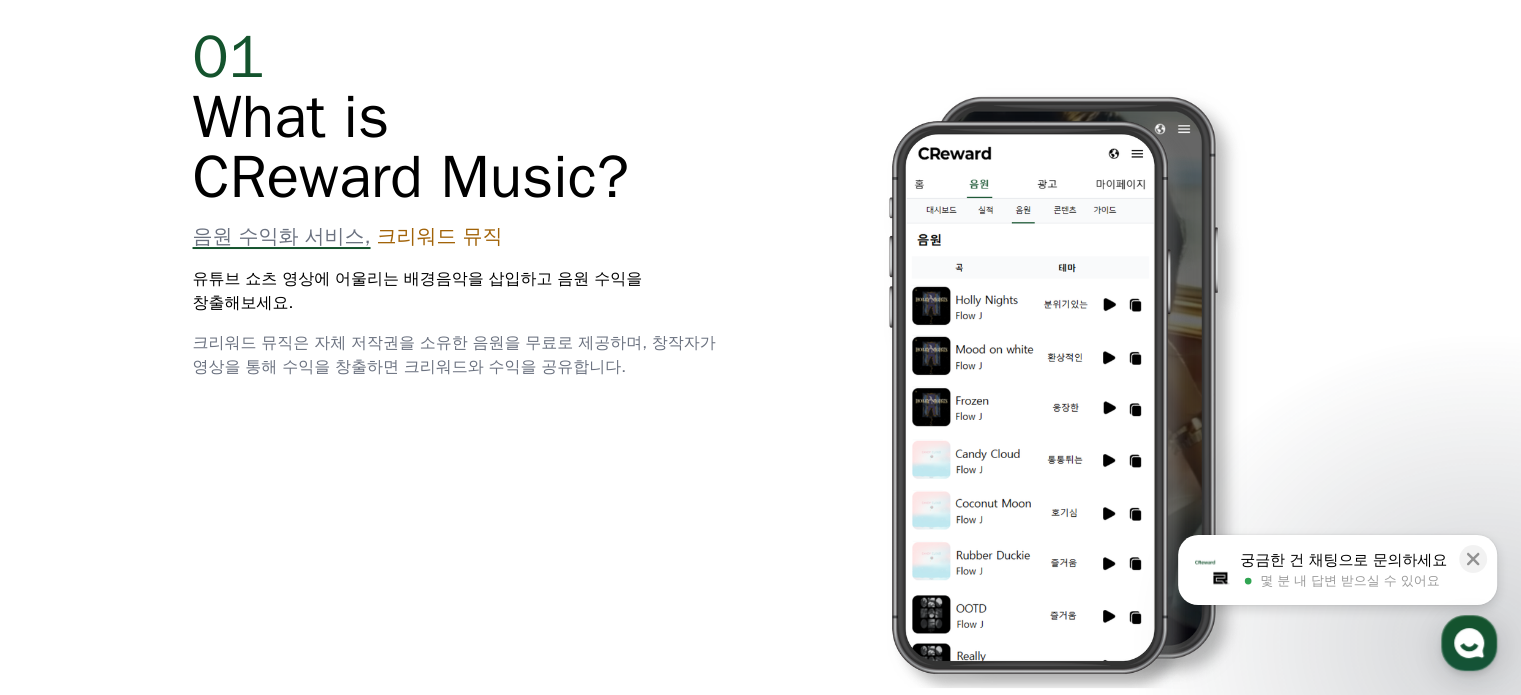 click on "01   What is   CReward Music?   음원 수익화 서비스,   크리워드 뮤직   유튜브 쇼츠 영상에 어울리는 배경음악을 삽입하고 음원 수익을 창출해보세요. 크리워드 뮤직은 자체 저작권을 소유한 음원을 무료로 제공하며, 창작자가 영상을 통해 수익을 창출하면 크리워드와 수익을 공유합니다." at bounding box center [761, 371] 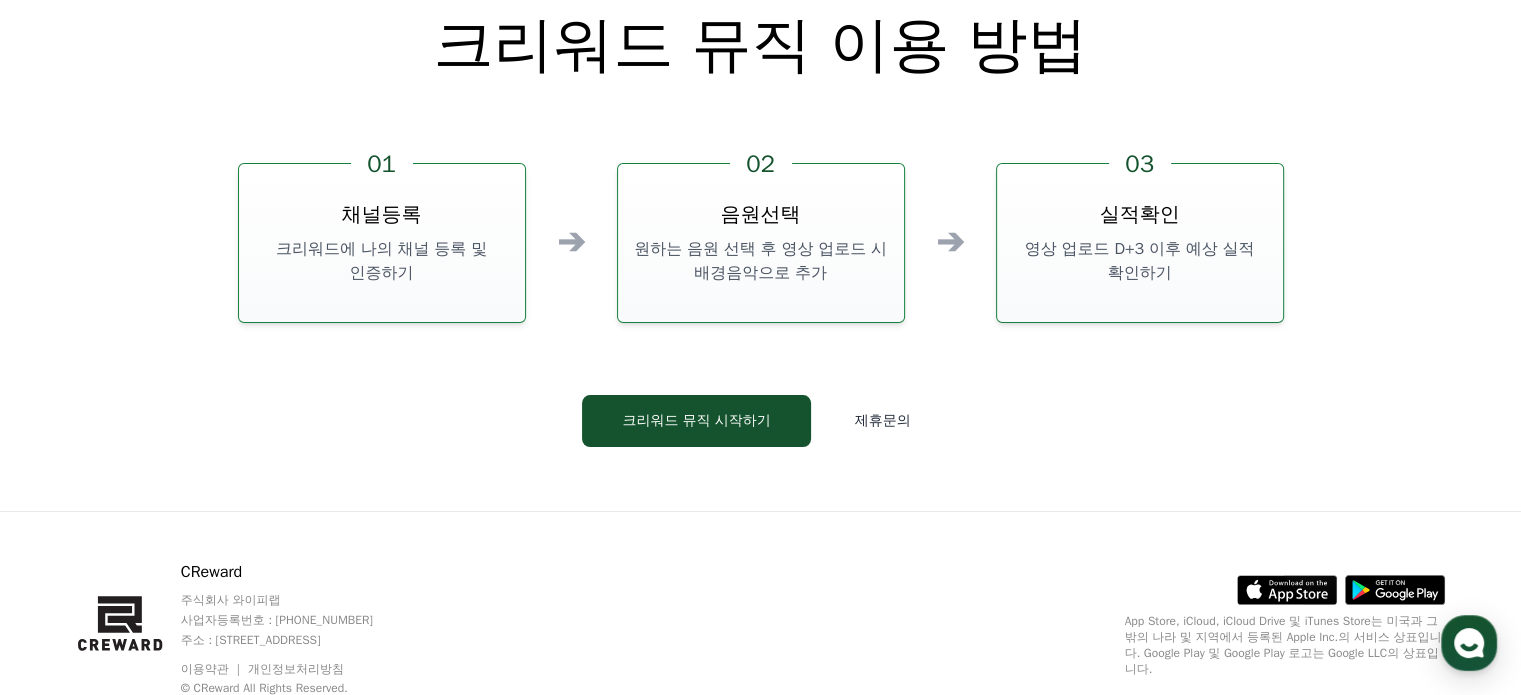 scroll, scrollTop: 5318, scrollLeft: 0, axis: vertical 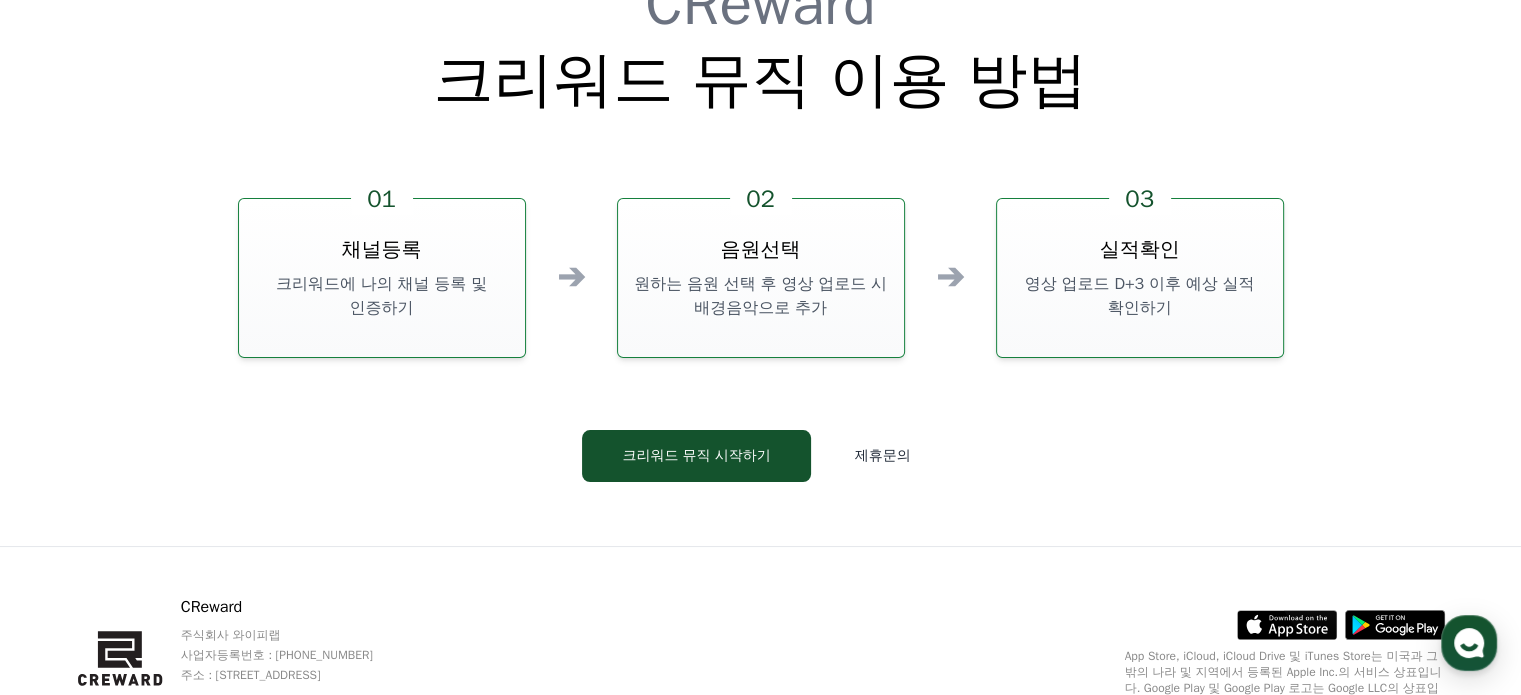 click on "CReward   크리워드 뮤직 이용 방법   01   채널등록   크리워드에 나의 채널 등록 및 인증하기   ➔ 02   음원선택   원하는 음원 선택 후 영상 업로드 시 배경음악으로 추가   ➔ 03   실적확인   영상 업로드 D+3 이후 예상 실적 확인하기       크리워드 뮤직 시작하기      제휴문의" 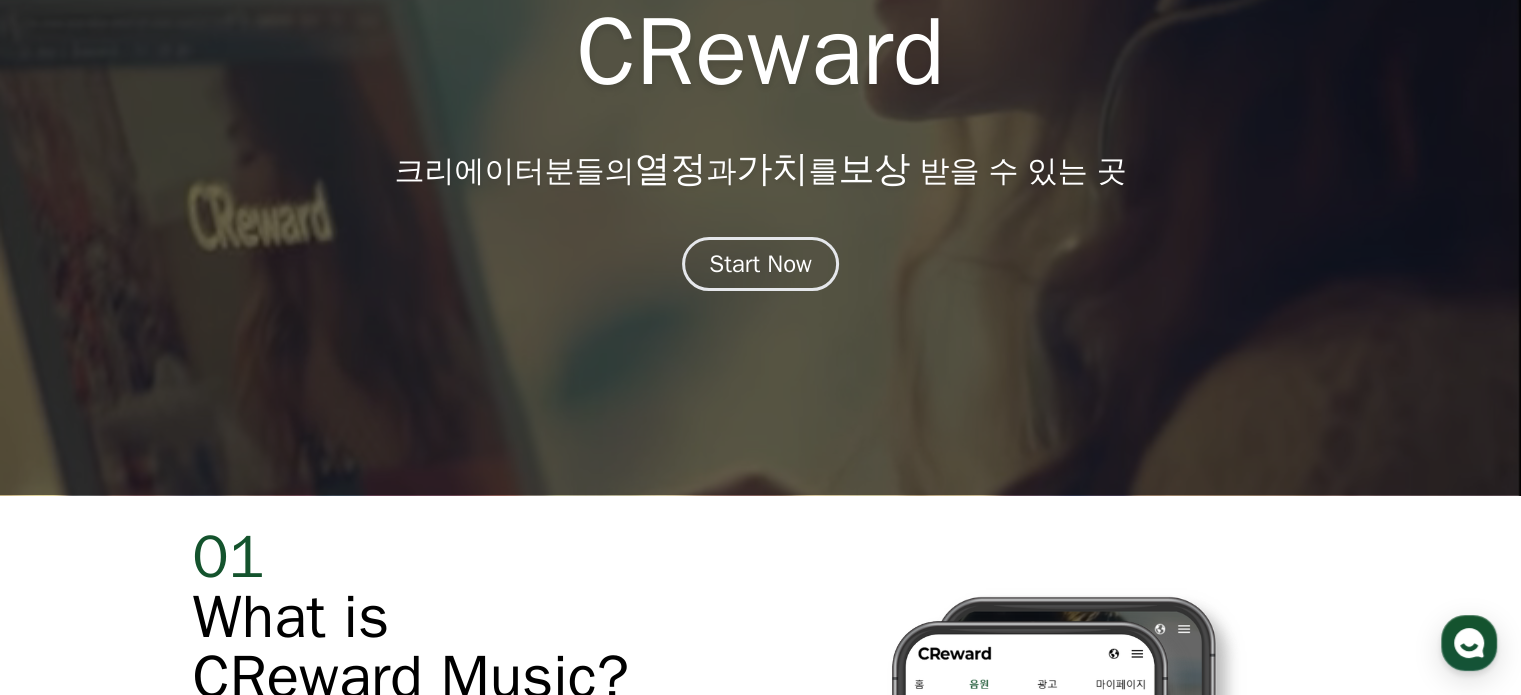 scroll, scrollTop: 600, scrollLeft: 0, axis: vertical 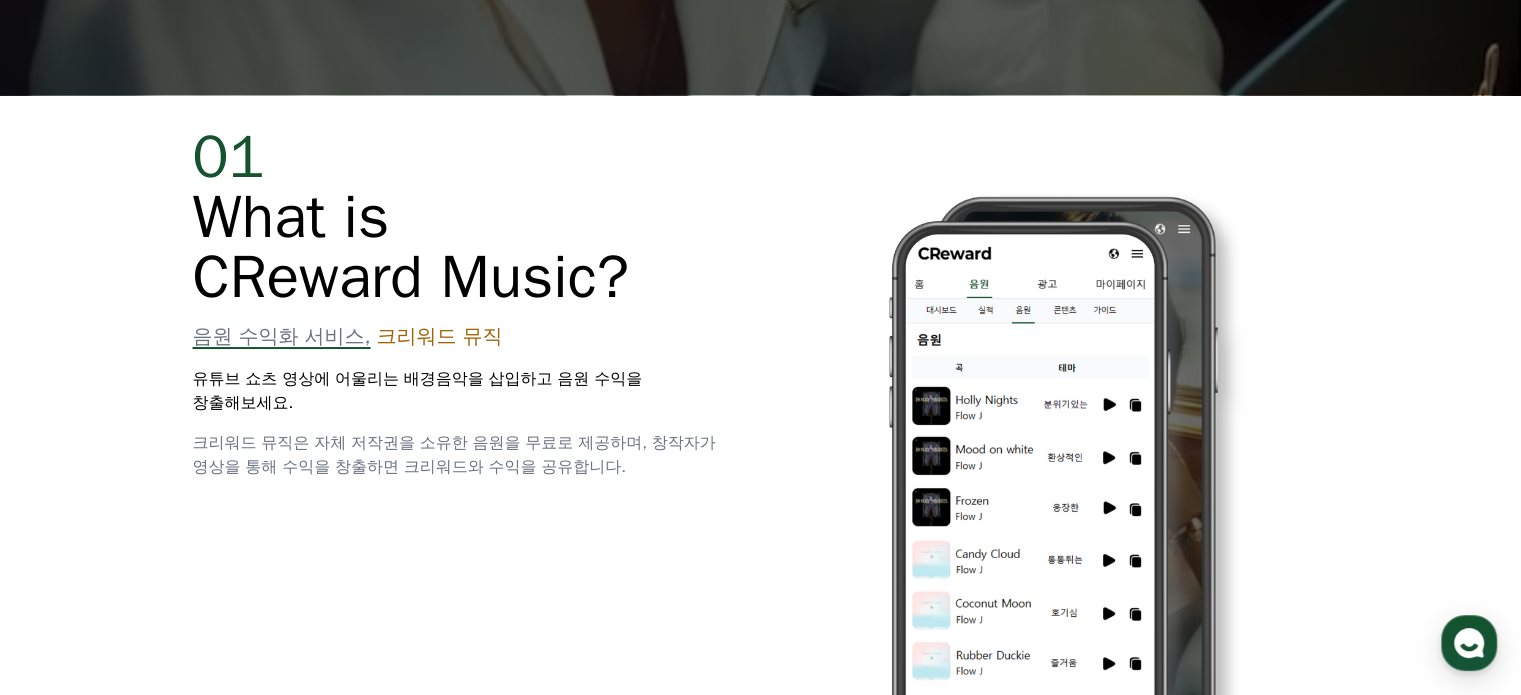 click on "01   What is   CReward Music?   음원 수익화 서비스,   크리워드 뮤직   유튜브 쇼츠 영상에 어울리는 배경음악을 삽입하고 음원 수익을 창출해보세요. 크리워드 뮤직은 자체 저작권을 소유한 음원을 무료로 제공하며, 창작자가 영상을 통해 수익을 창출하면 크리워드와 수익을 공유합니다." at bounding box center (761, 471) 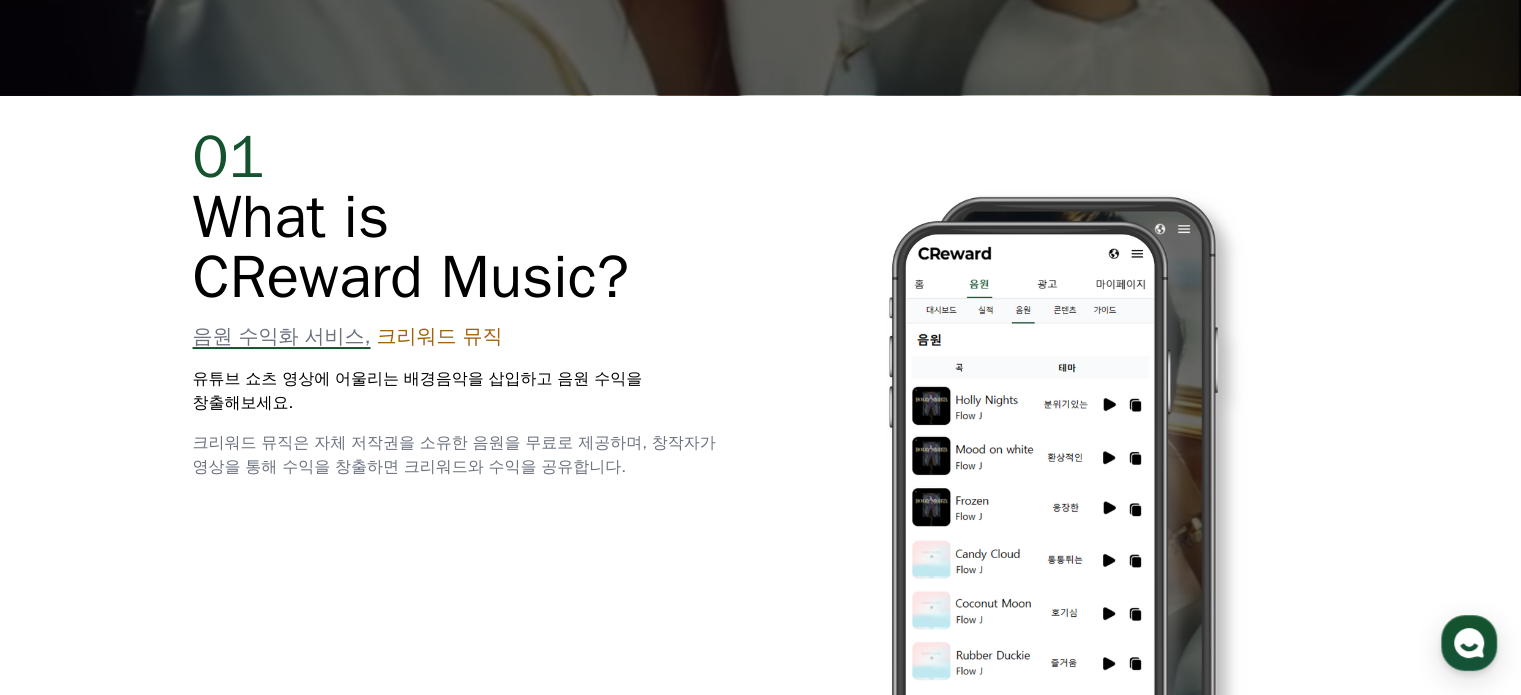 click on "유튜브 쇼츠 영상에 어울리는 배경음악을 삽입하고 음원 수익을 창출해보세요." at bounding box center [465, 391] 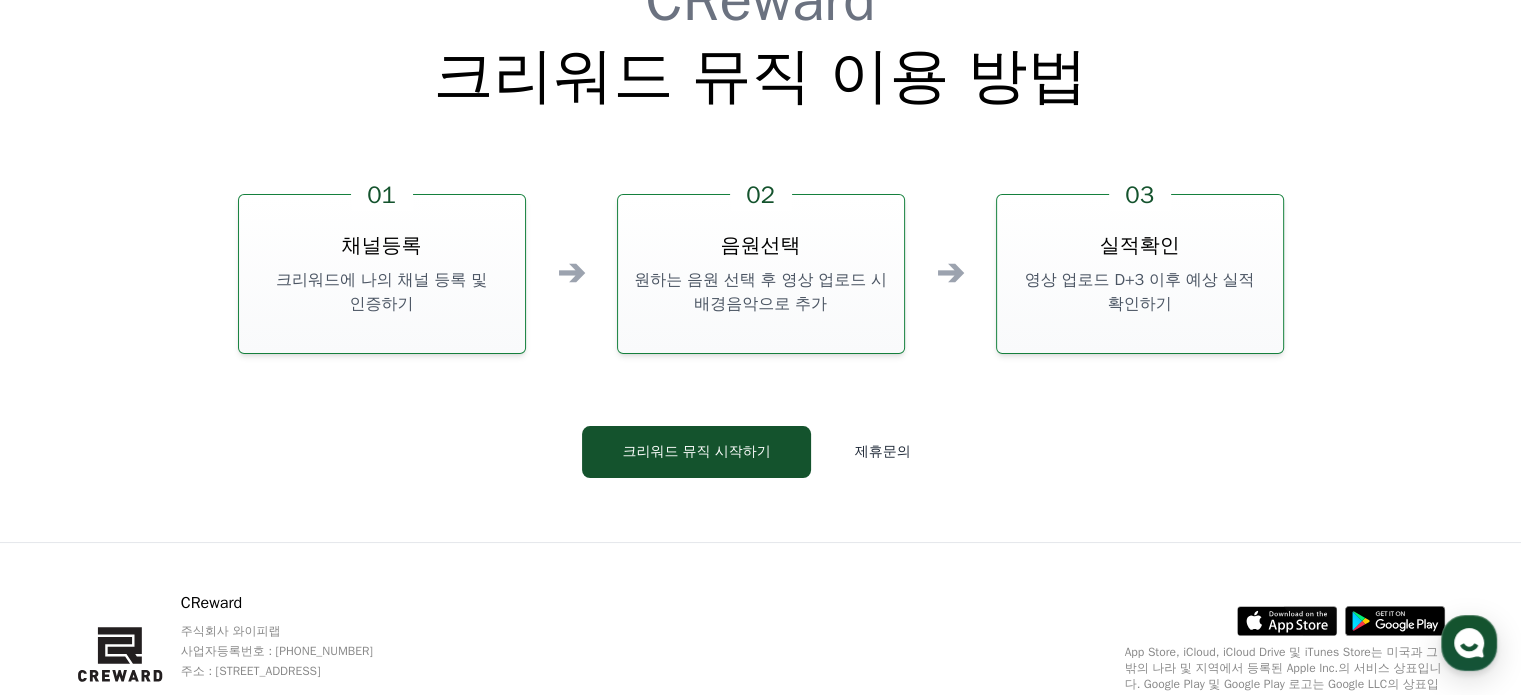 scroll, scrollTop: 5418, scrollLeft: 0, axis: vertical 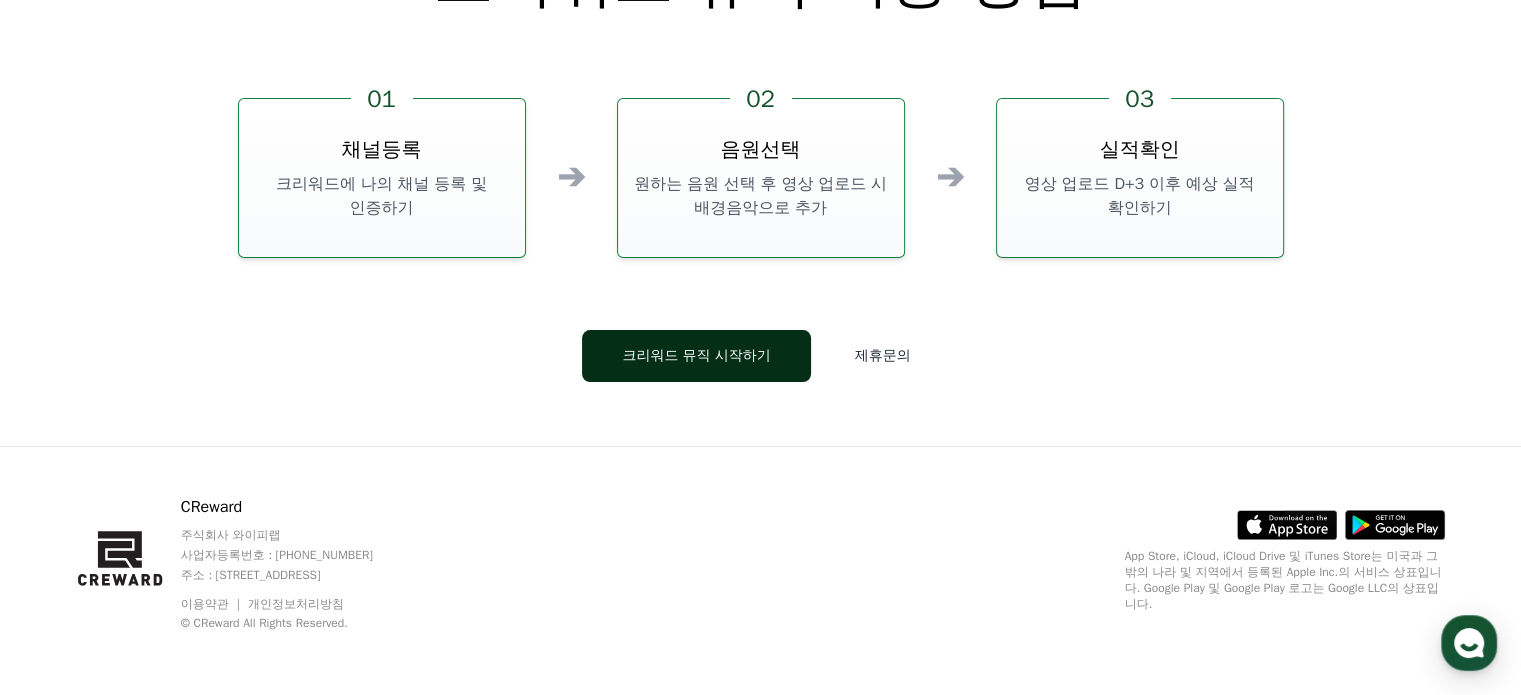 click on "크리워드 뮤직 시작하기" at bounding box center (696, 356) 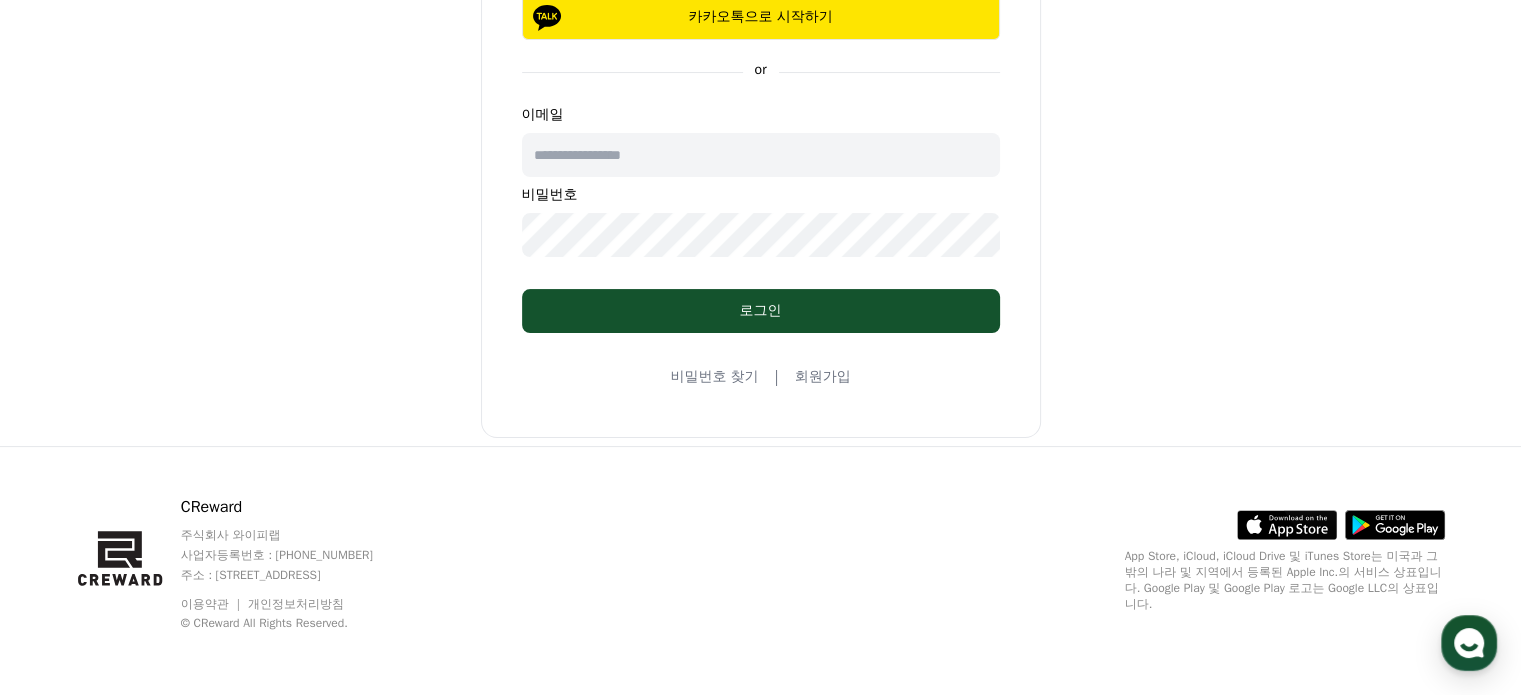 scroll, scrollTop: 0, scrollLeft: 0, axis: both 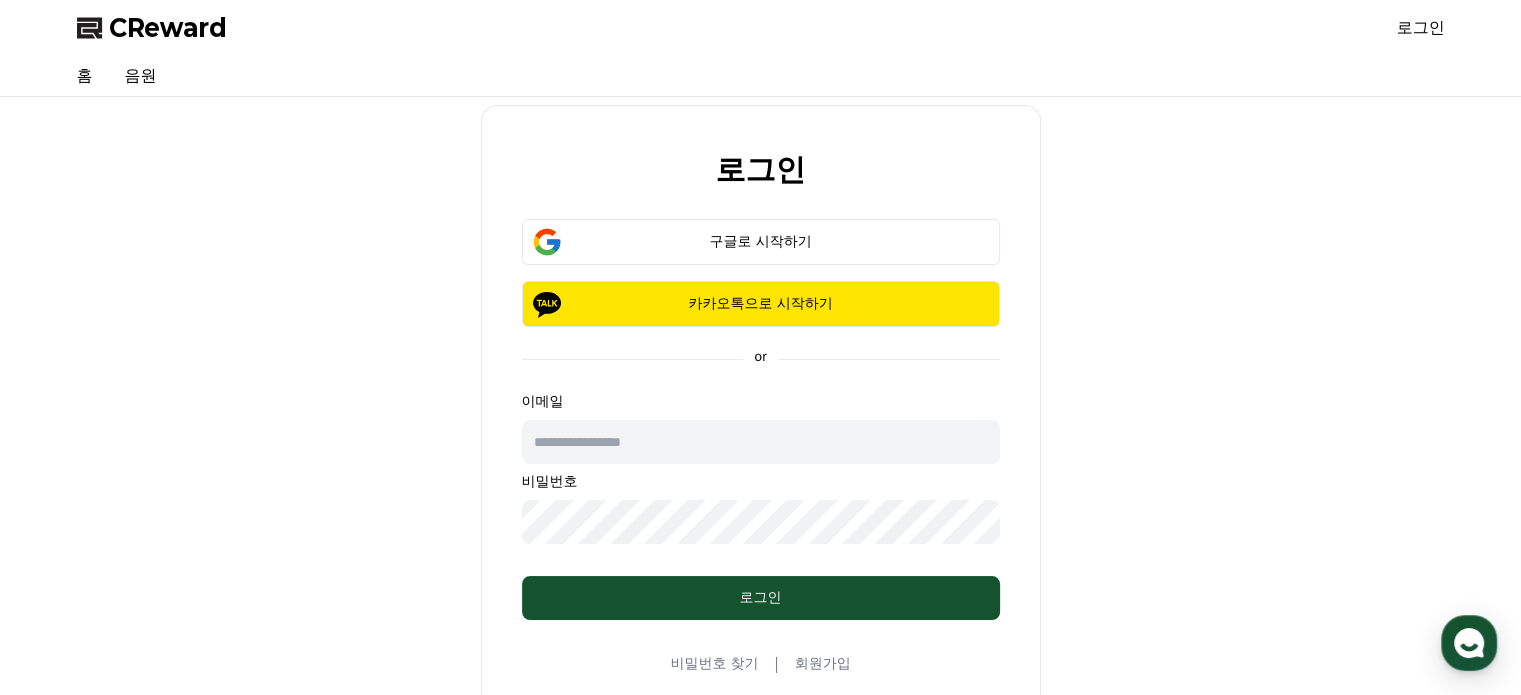 click on "로그인      구글로 시작하기       카카오톡으로 시작하기   or   이메일     비밀번호       로그인   비밀번호 찾기   |   회원가입" at bounding box center (761, 415) 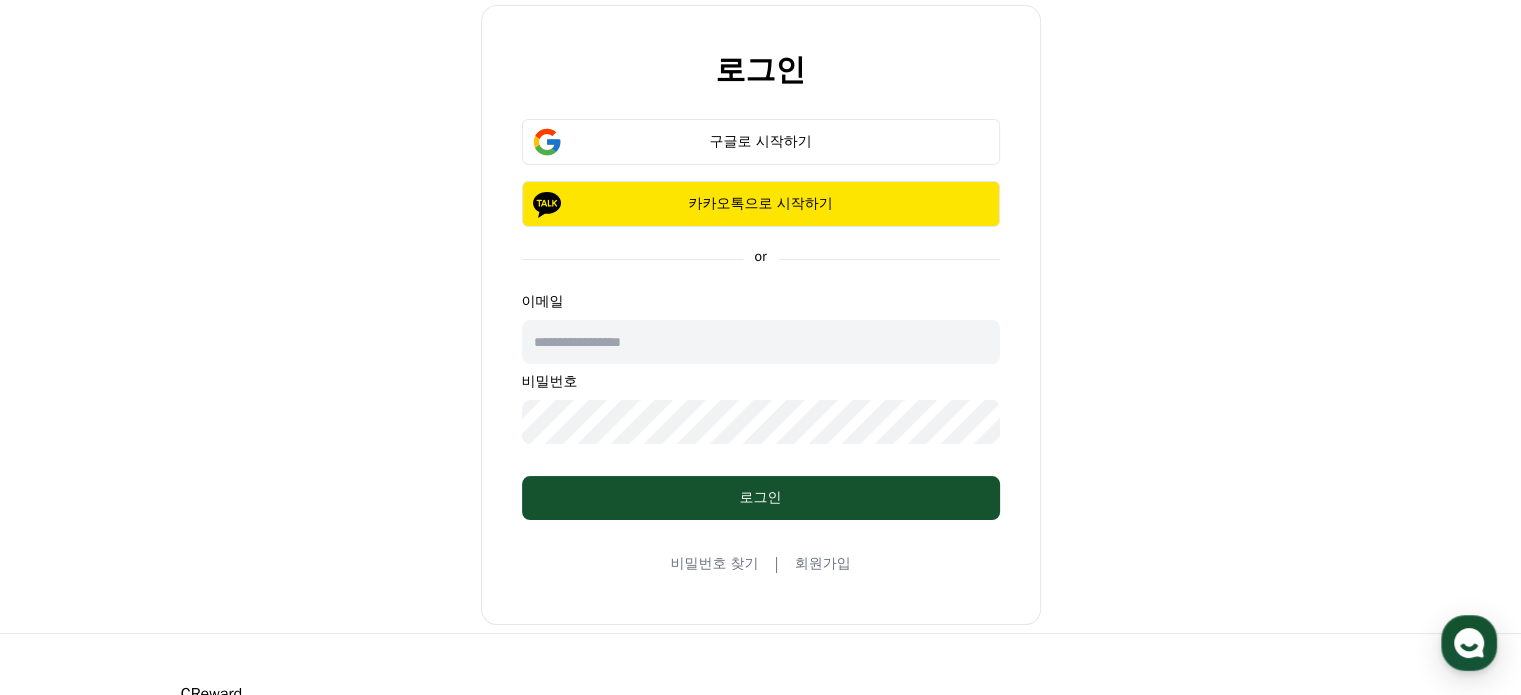 scroll, scrollTop: 100, scrollLeft: 0, axis: vertical 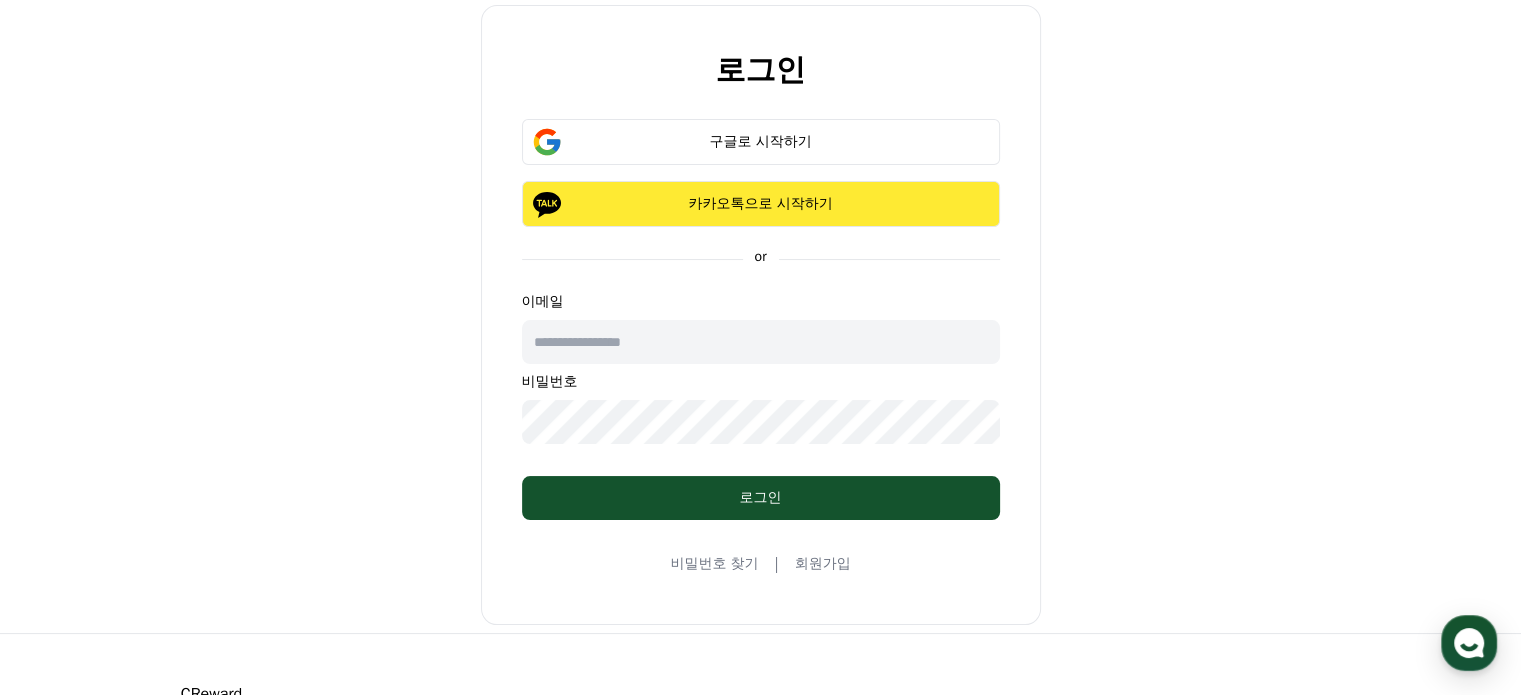 click on "카카오톡으로 시작하기" at bounding box center [761, 204] 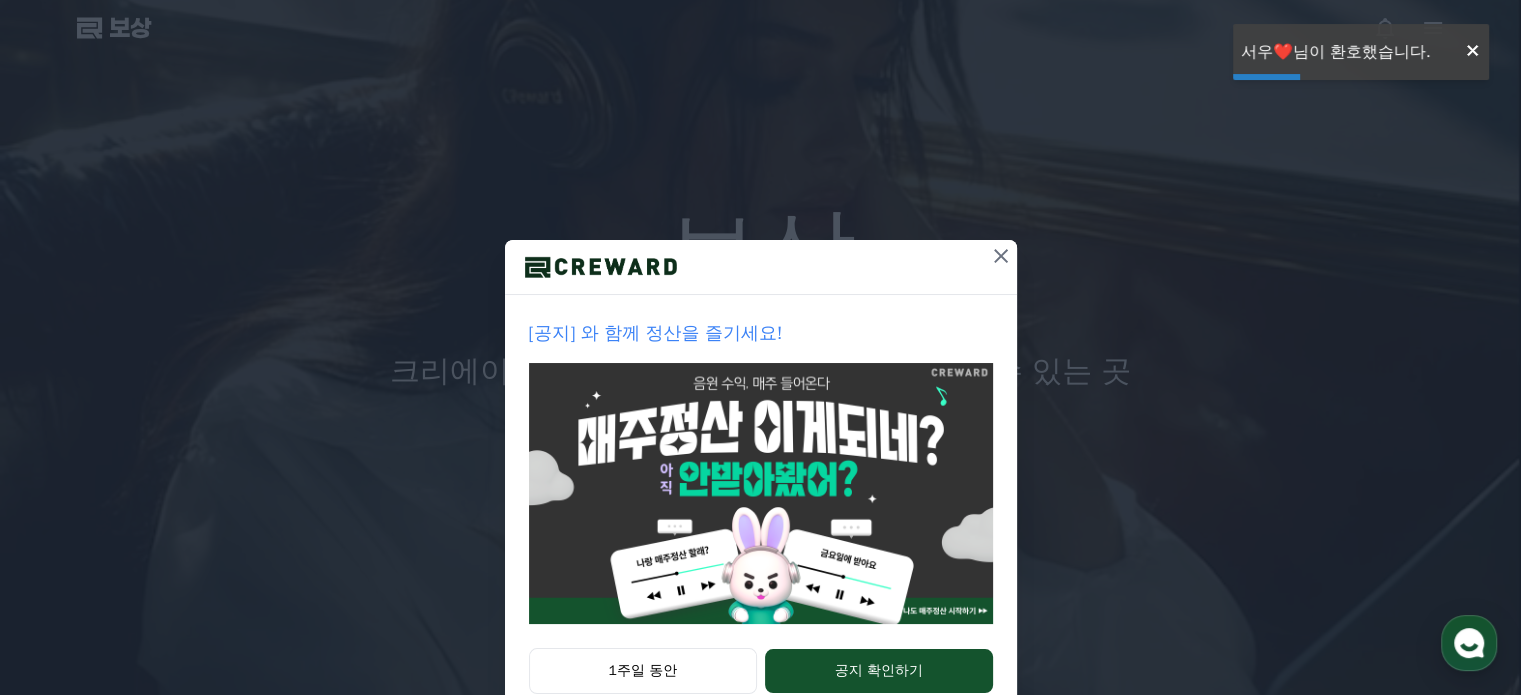 scroll, scrollTop: 0, scrollLeft: 0, axis: both 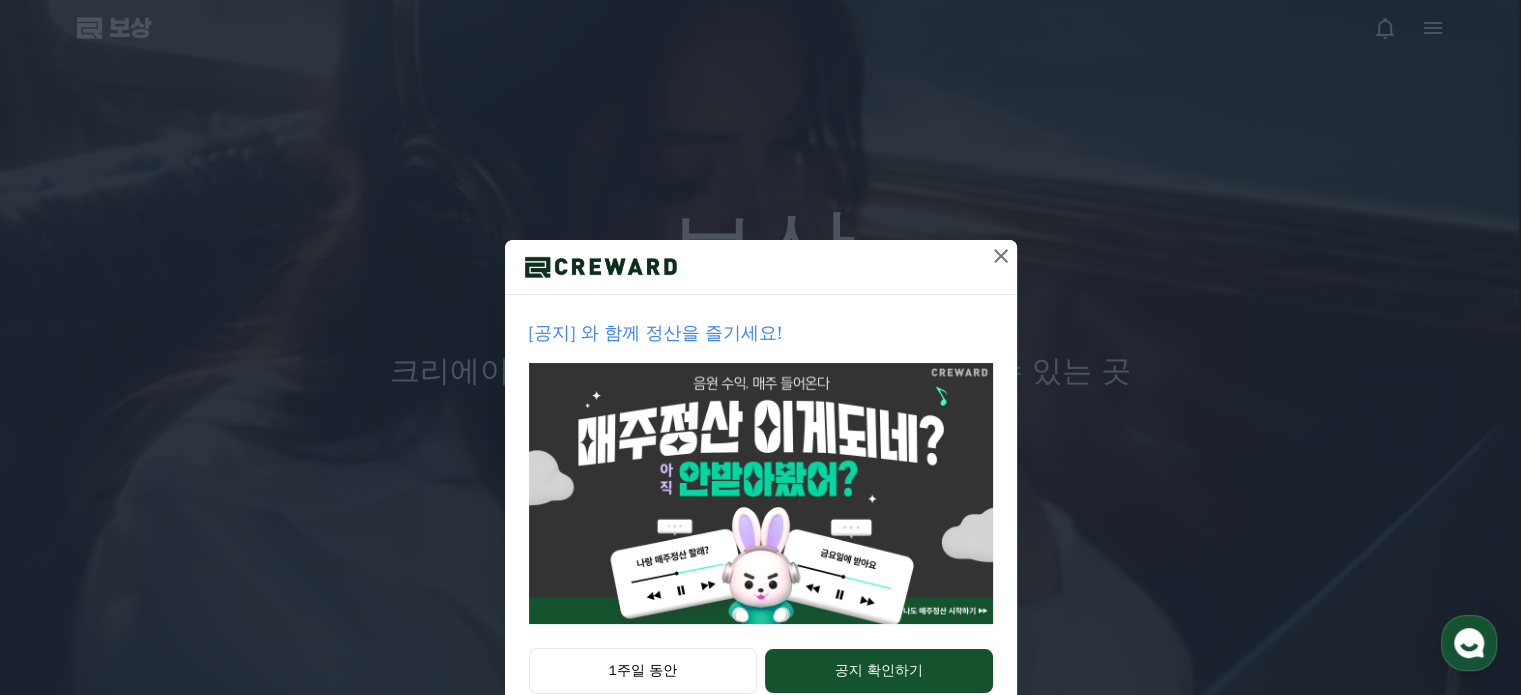 click 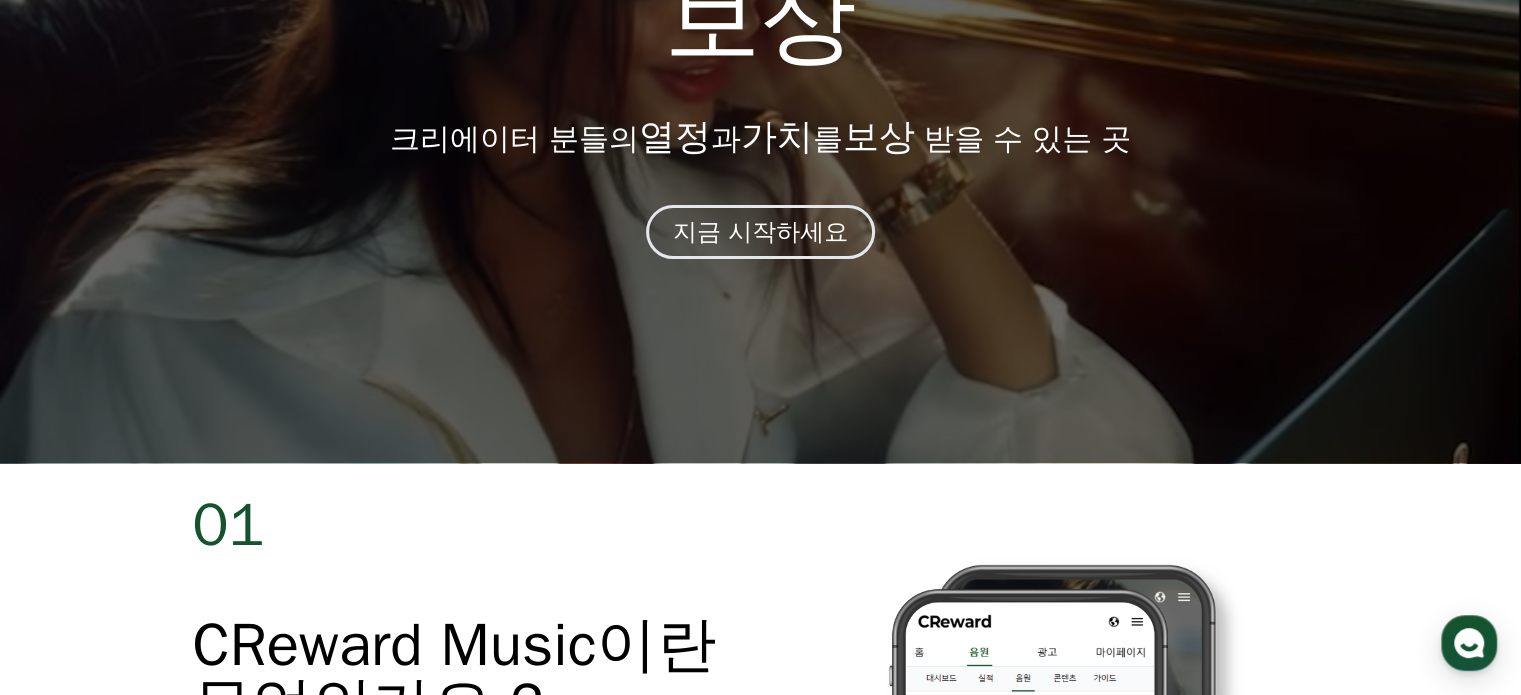 scroll, scrollTop: 0, scrollLeft: 0, axis: both 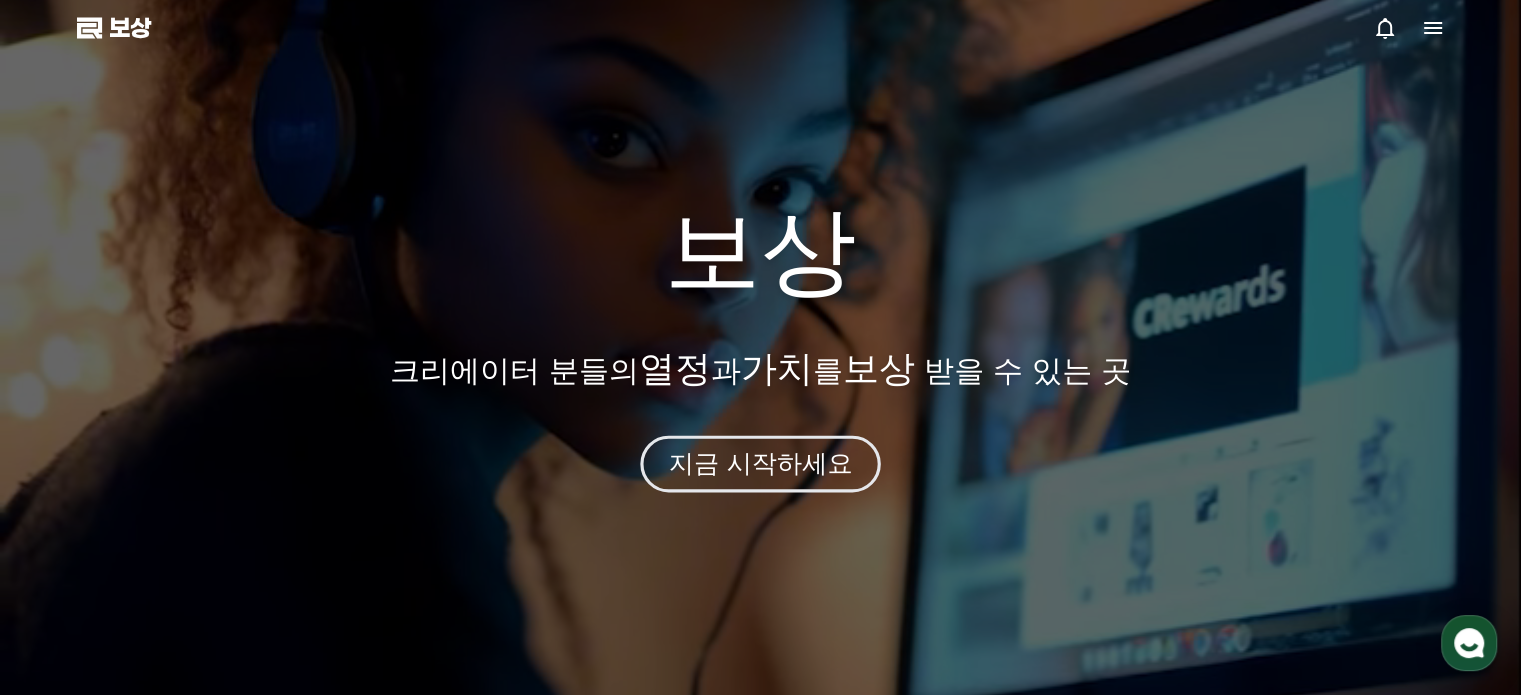 click on "지금 시작하세요" at bounding box center [761, 464] 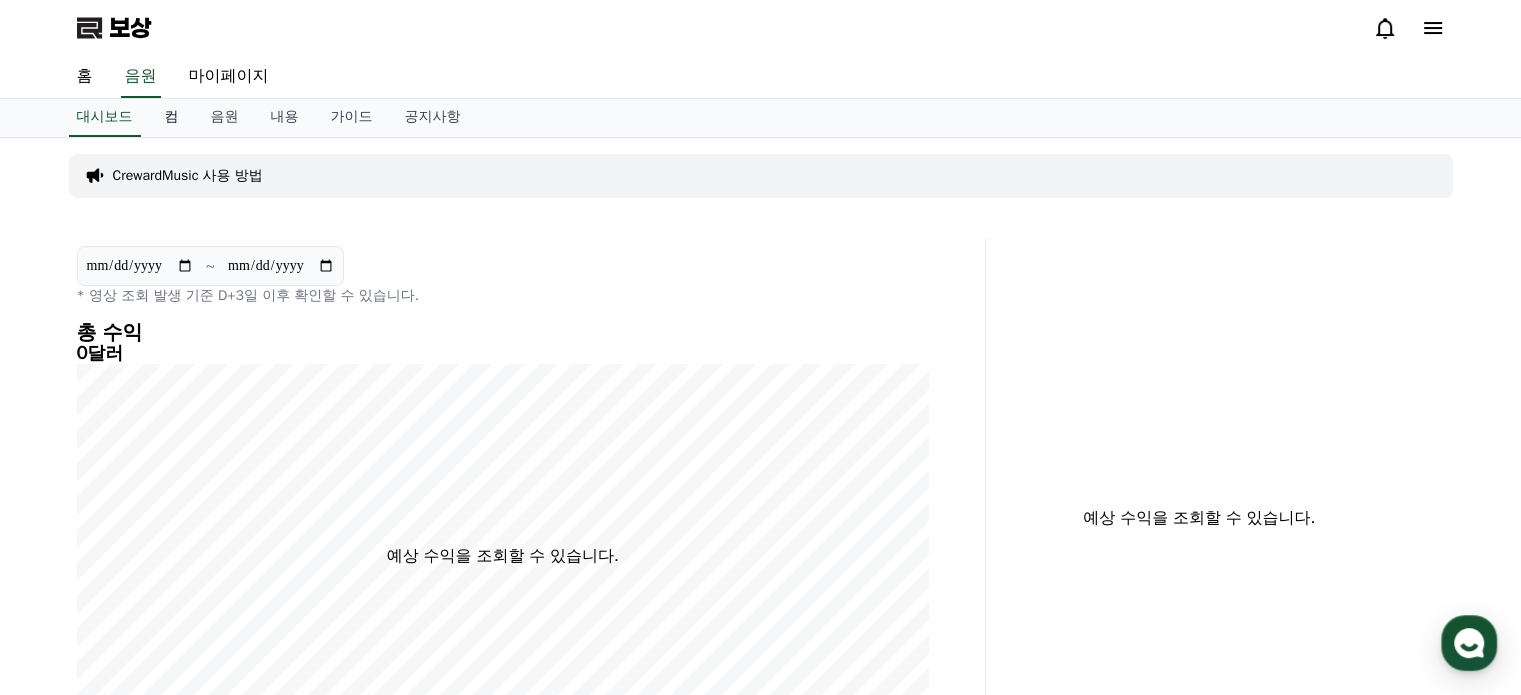 click on "컴" at bounding box center (172, 116) 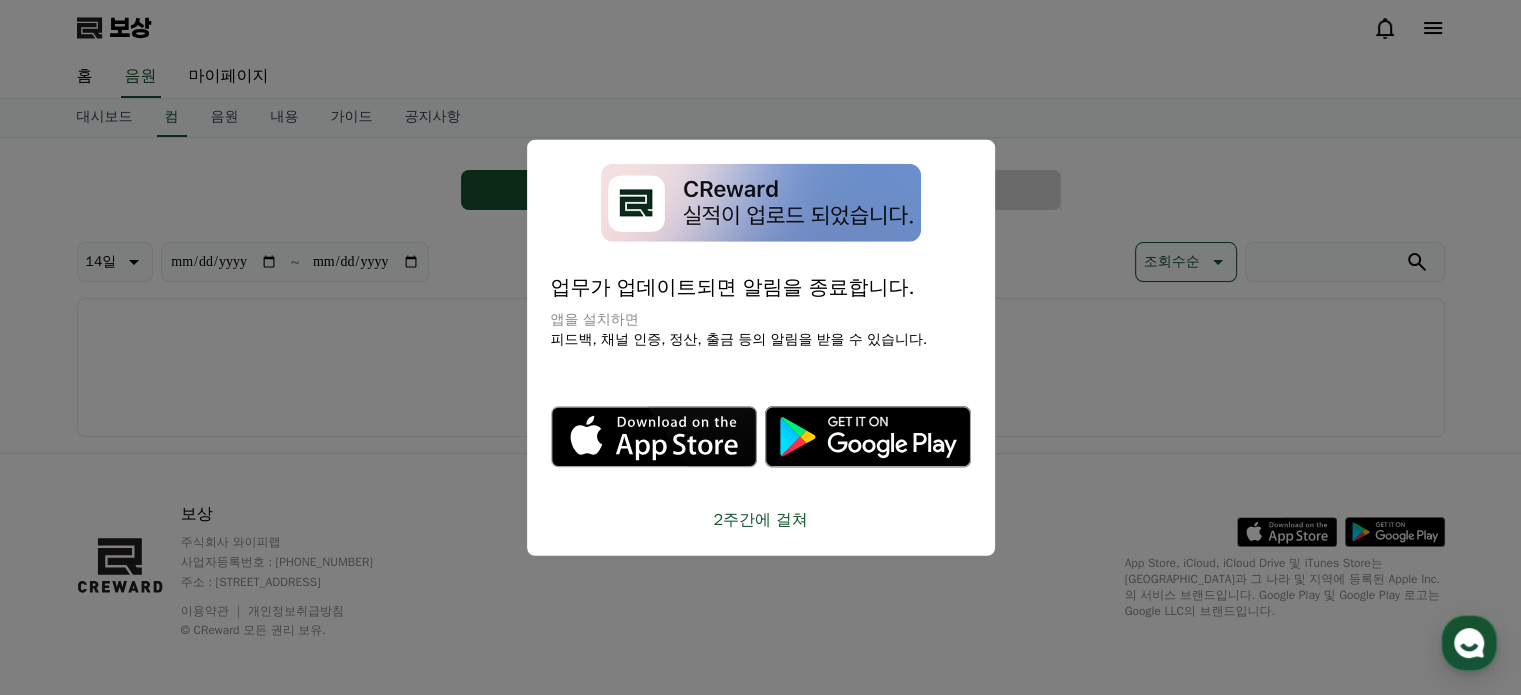 click at bounding box center [760, 347] 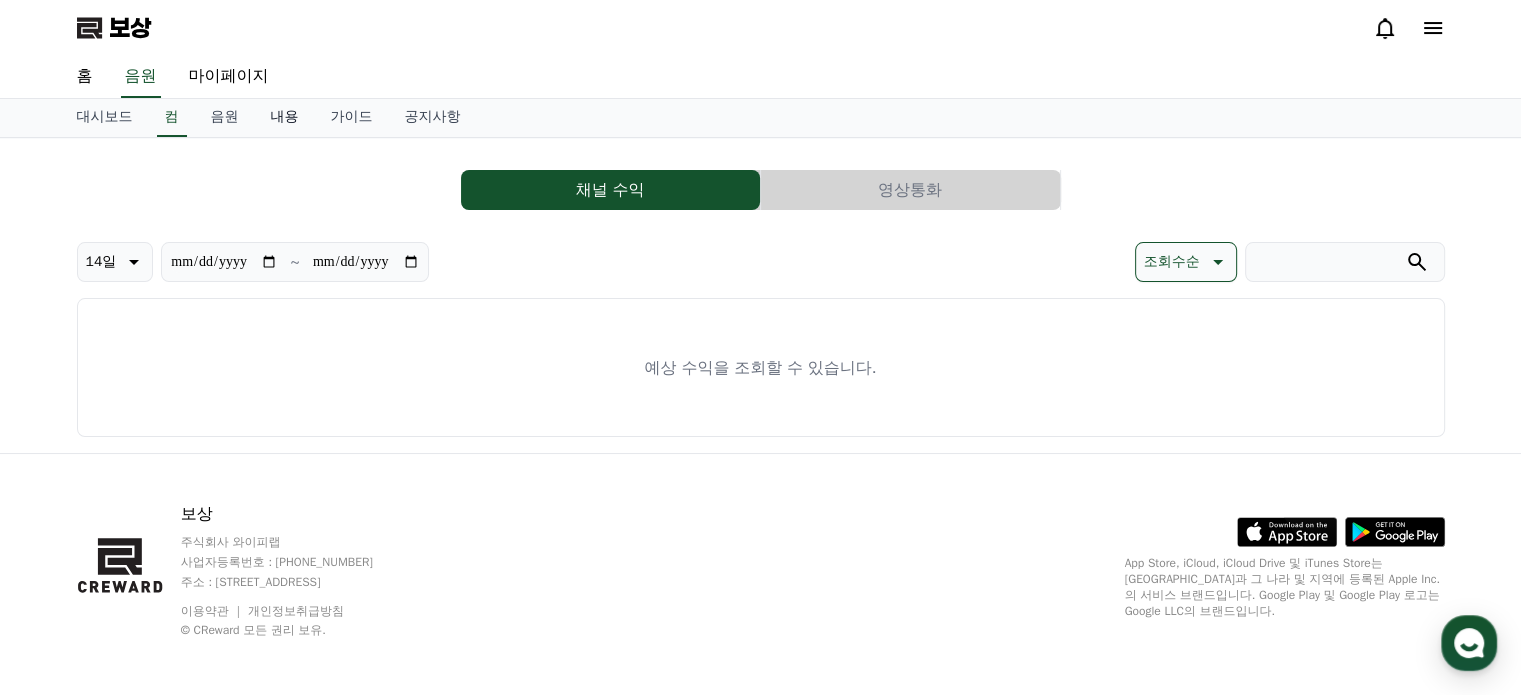 click on "내용" at bounding box center (285, 116) 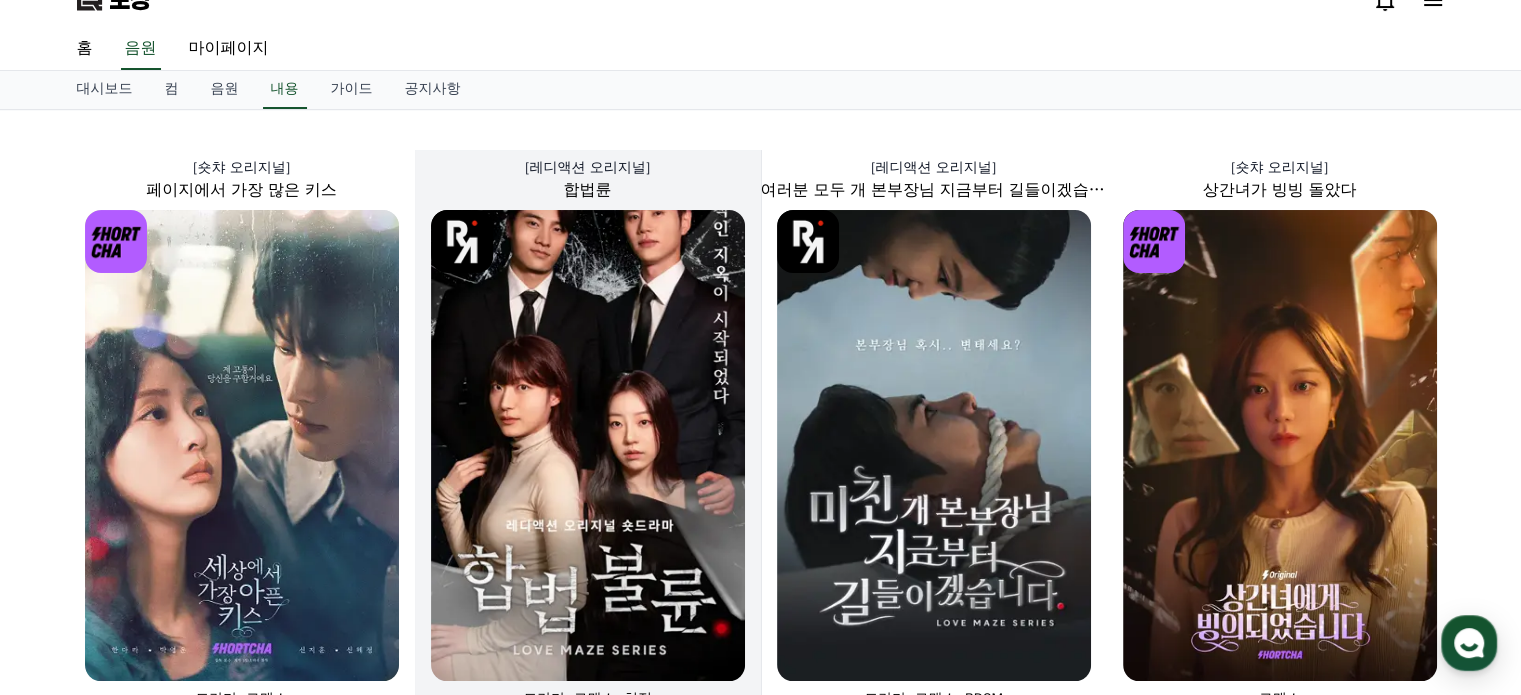 scroll, scrollTop: 0, scrollLeft: 0, axis: both 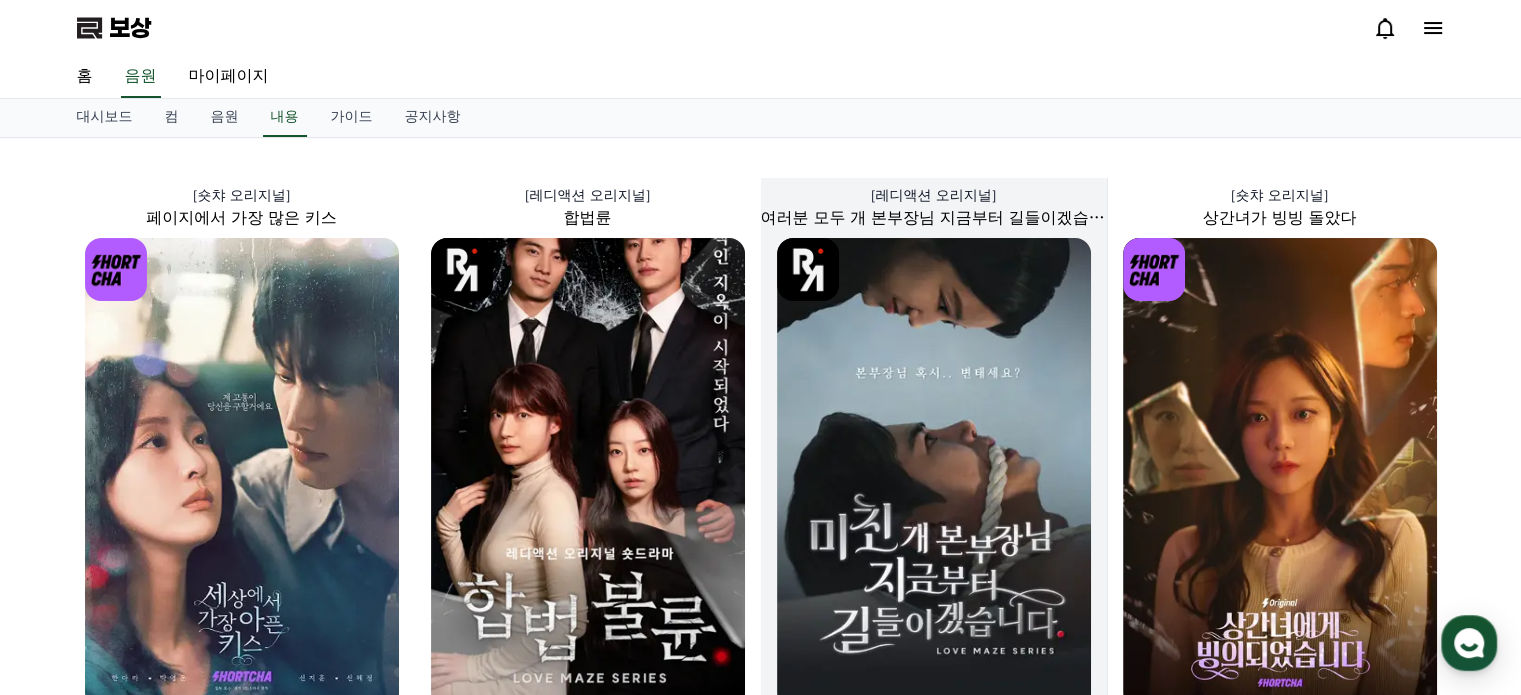 click on "[레디액션 오리지널]" at bounding box center [934, 196] 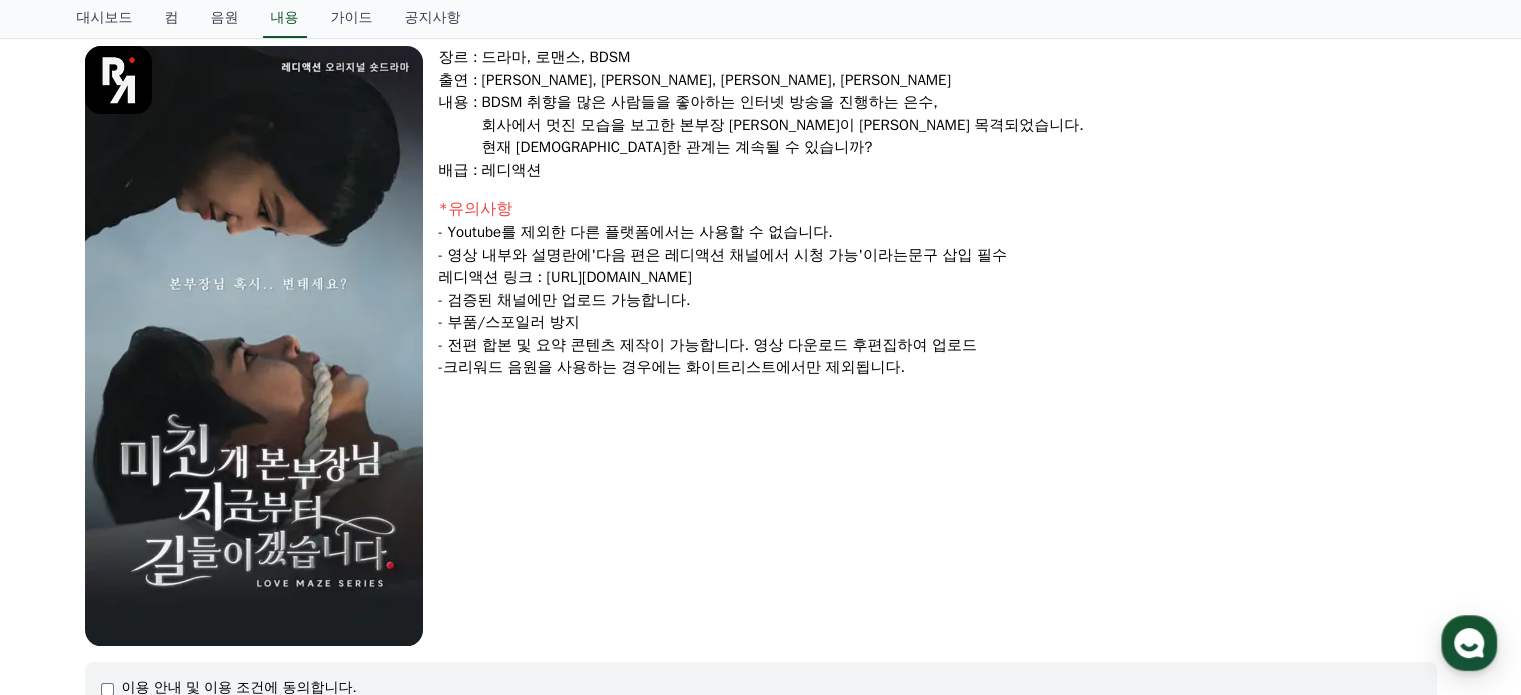 scroll, scrollTop: 166, scrollLeft: 0, axis: vertical 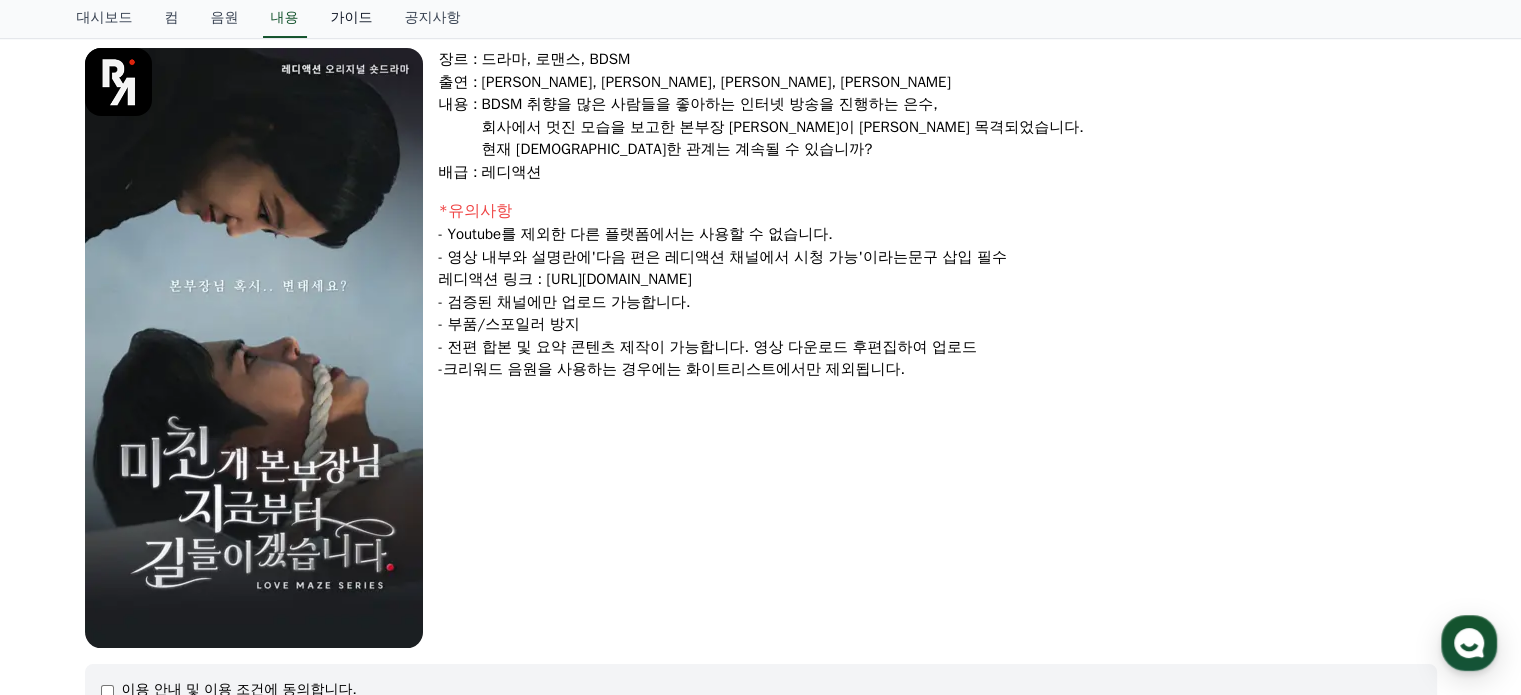 click on "가이드" at bounding box center (352, 19) 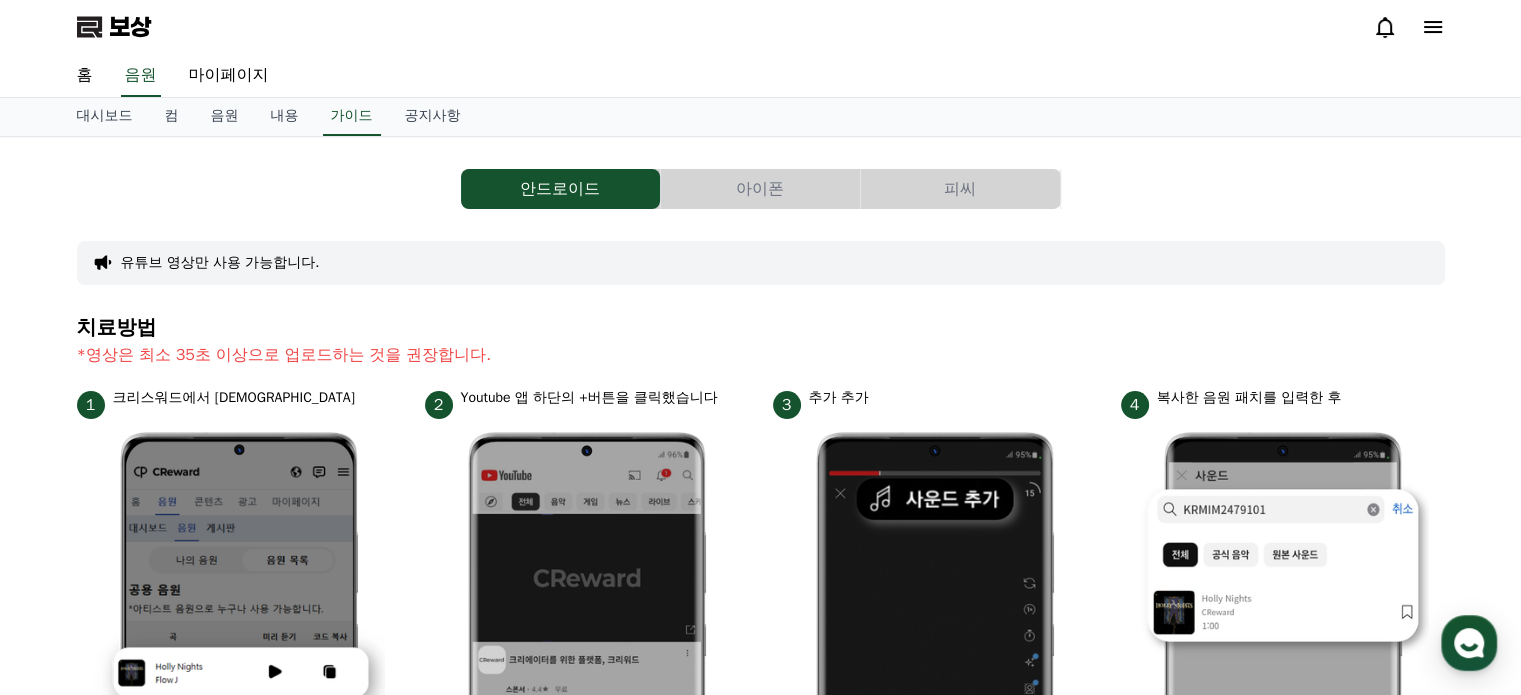 scroll, scrollTop: 0, scrollLeft: 0, axis: both 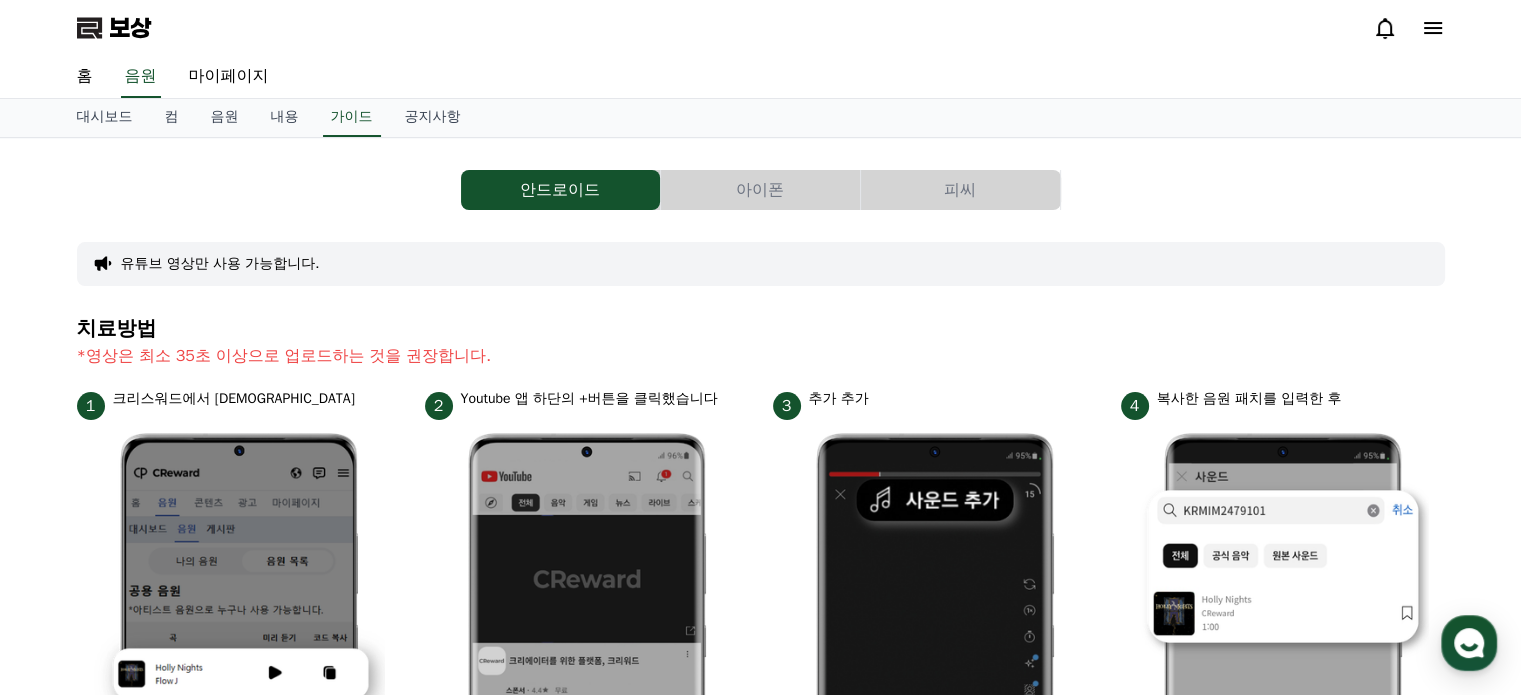 click on "아이폰" at bounding box center (760, 190) 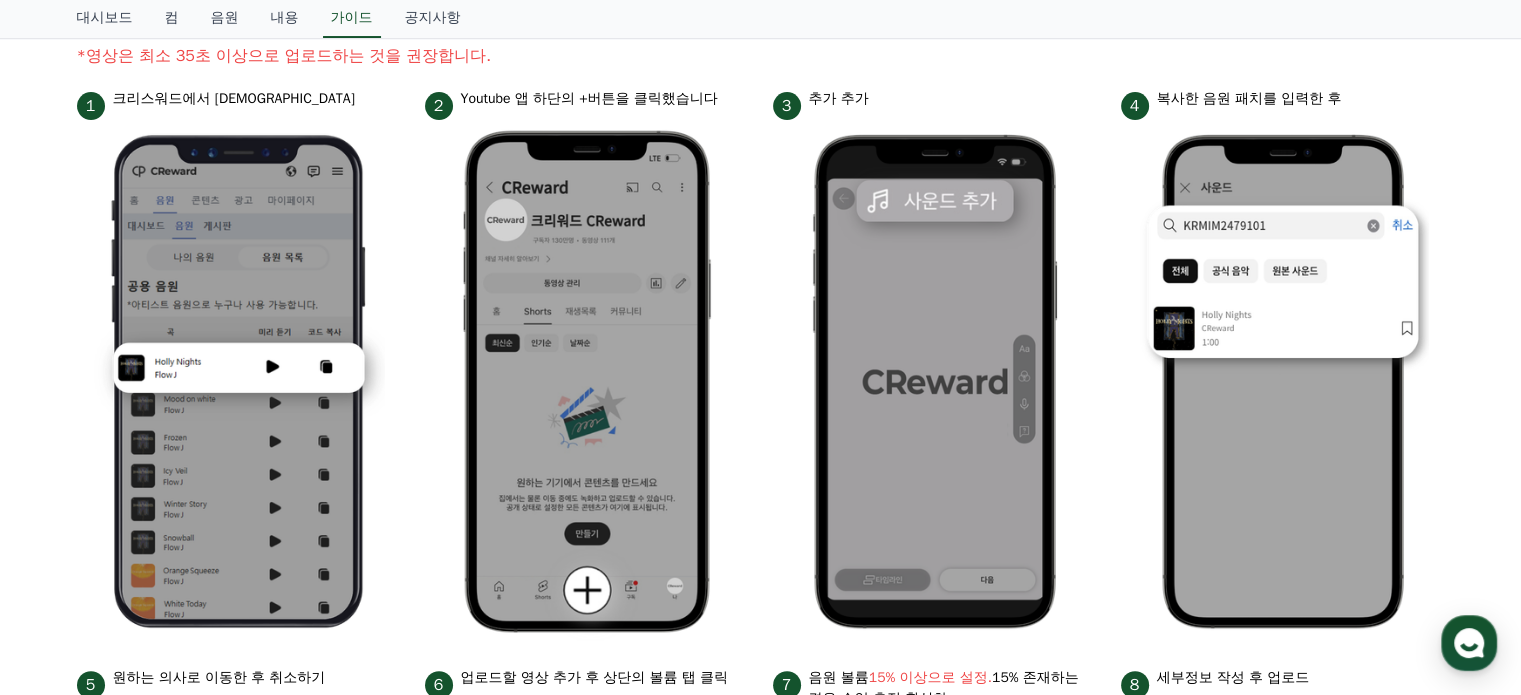 scroll, scrollTop: 0, scrollLeft: 0, axis: both 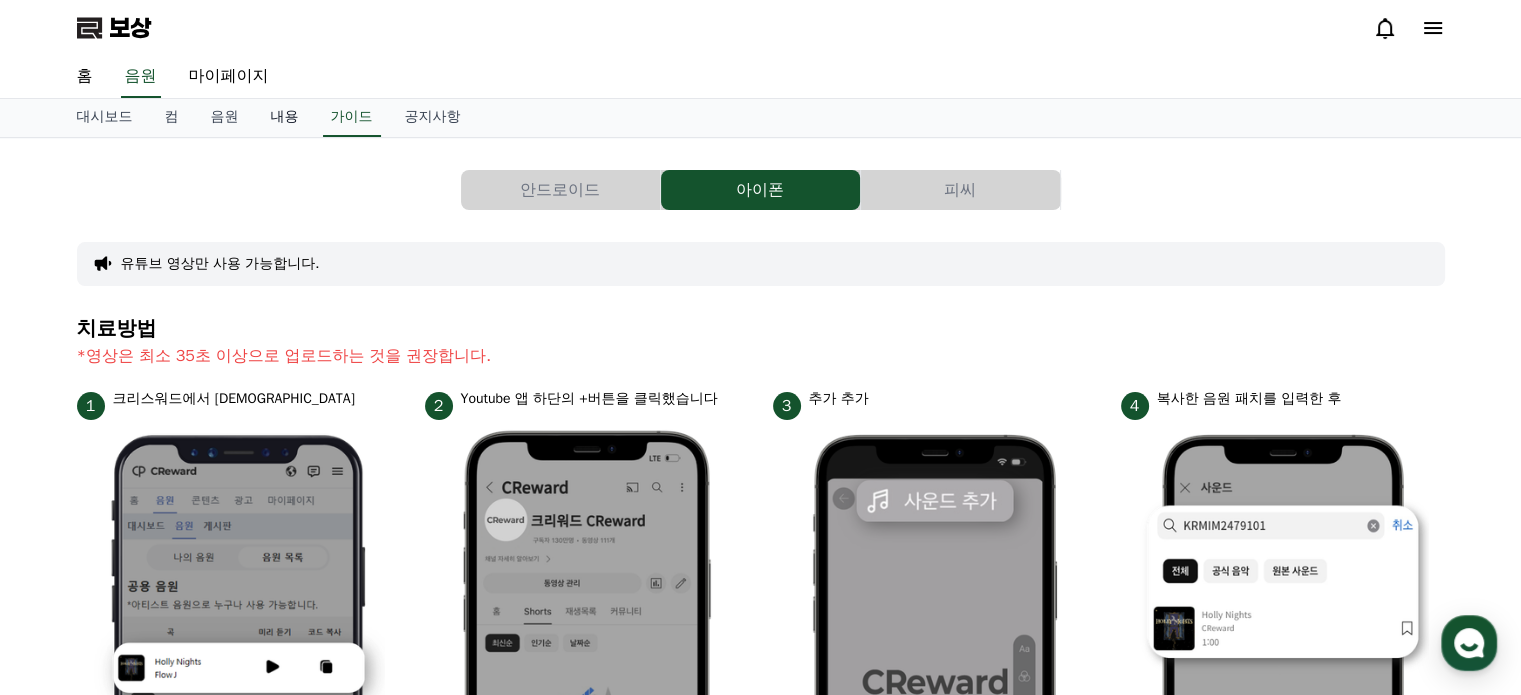 click on "내용" at bounding box center [285, 116] 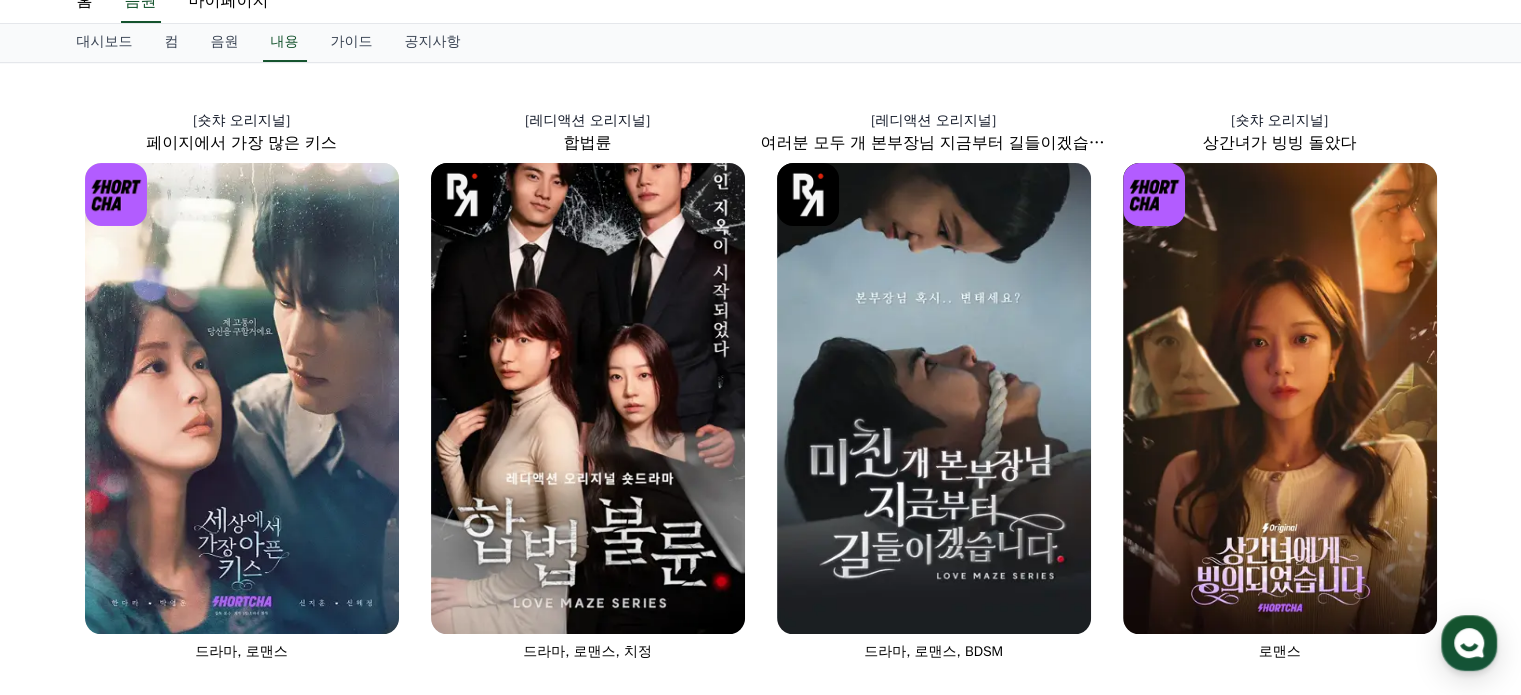 scroll, scrollTop: 0, scrollLeft: 0, axis: both 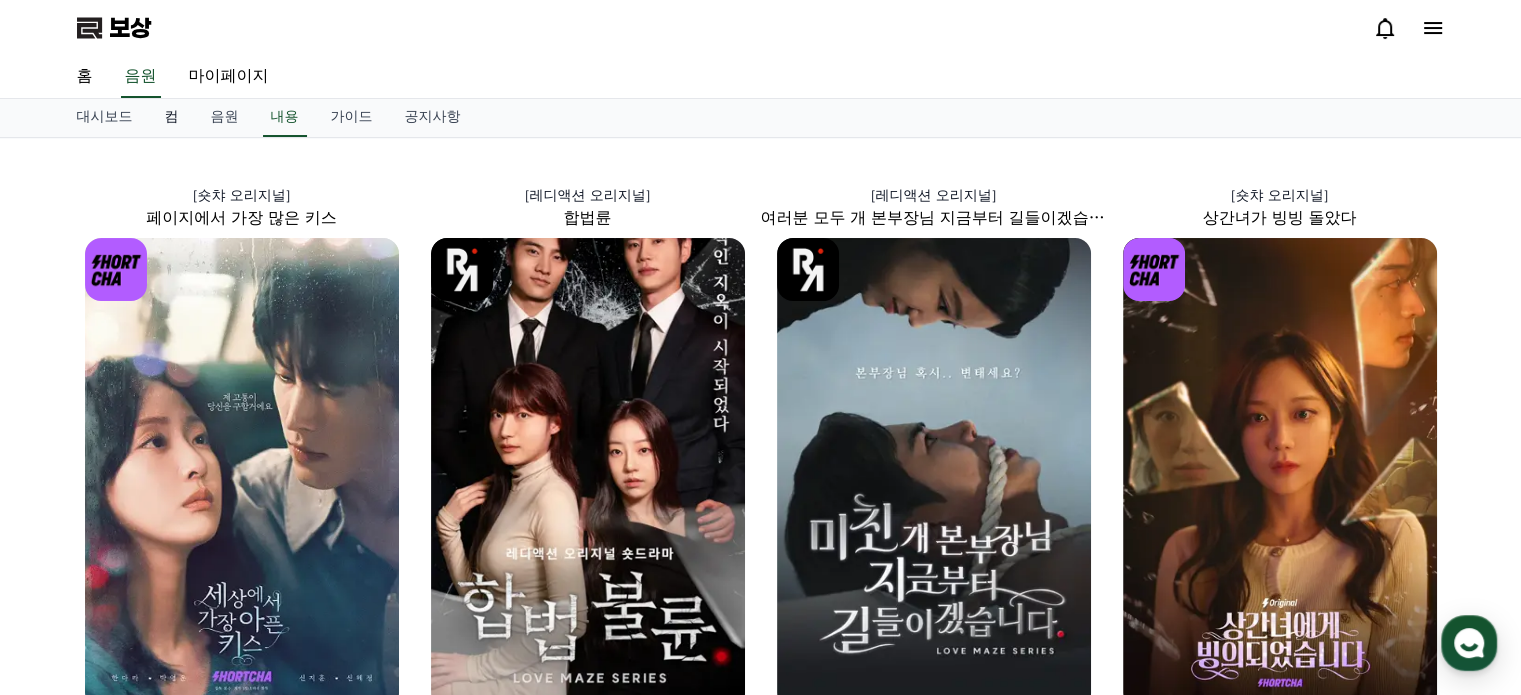 click on "컴" at bounding box center [172, 116] 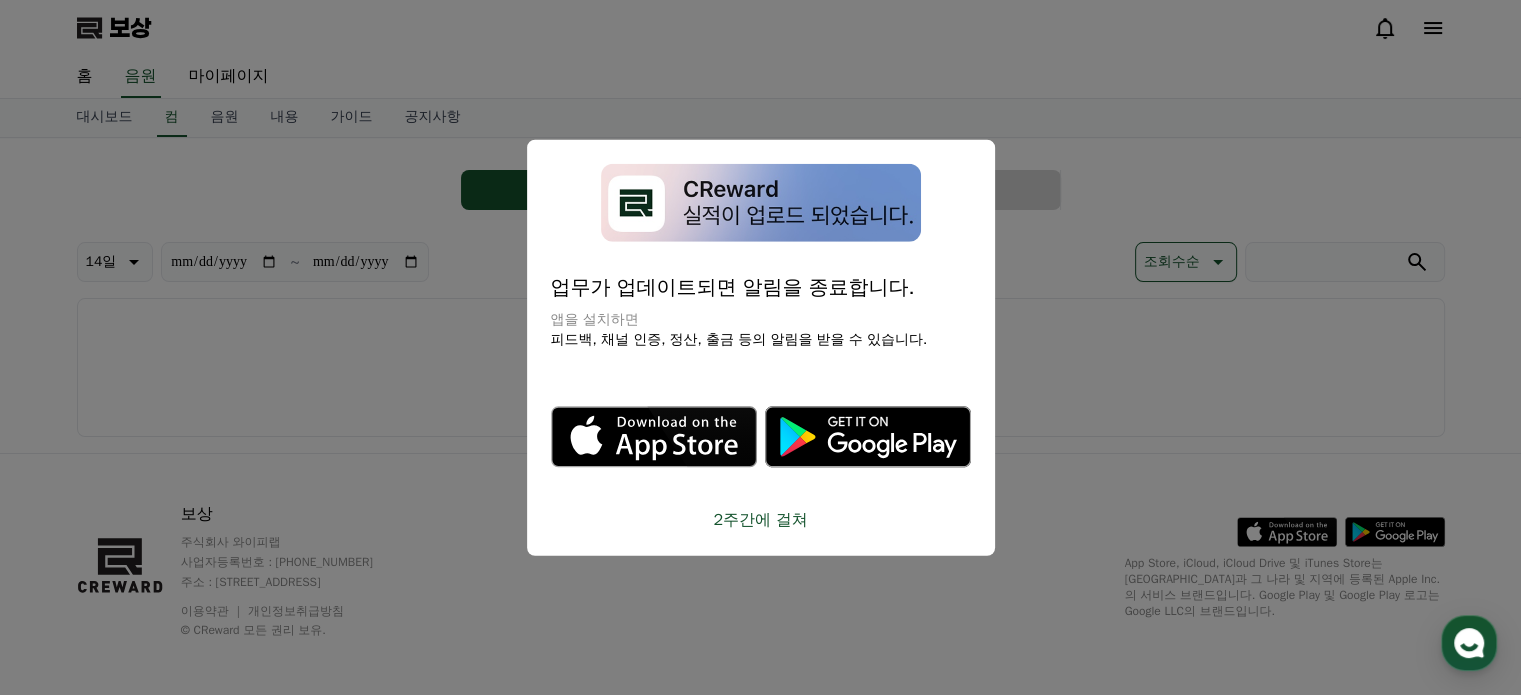 click at bounding box center [760, 347] 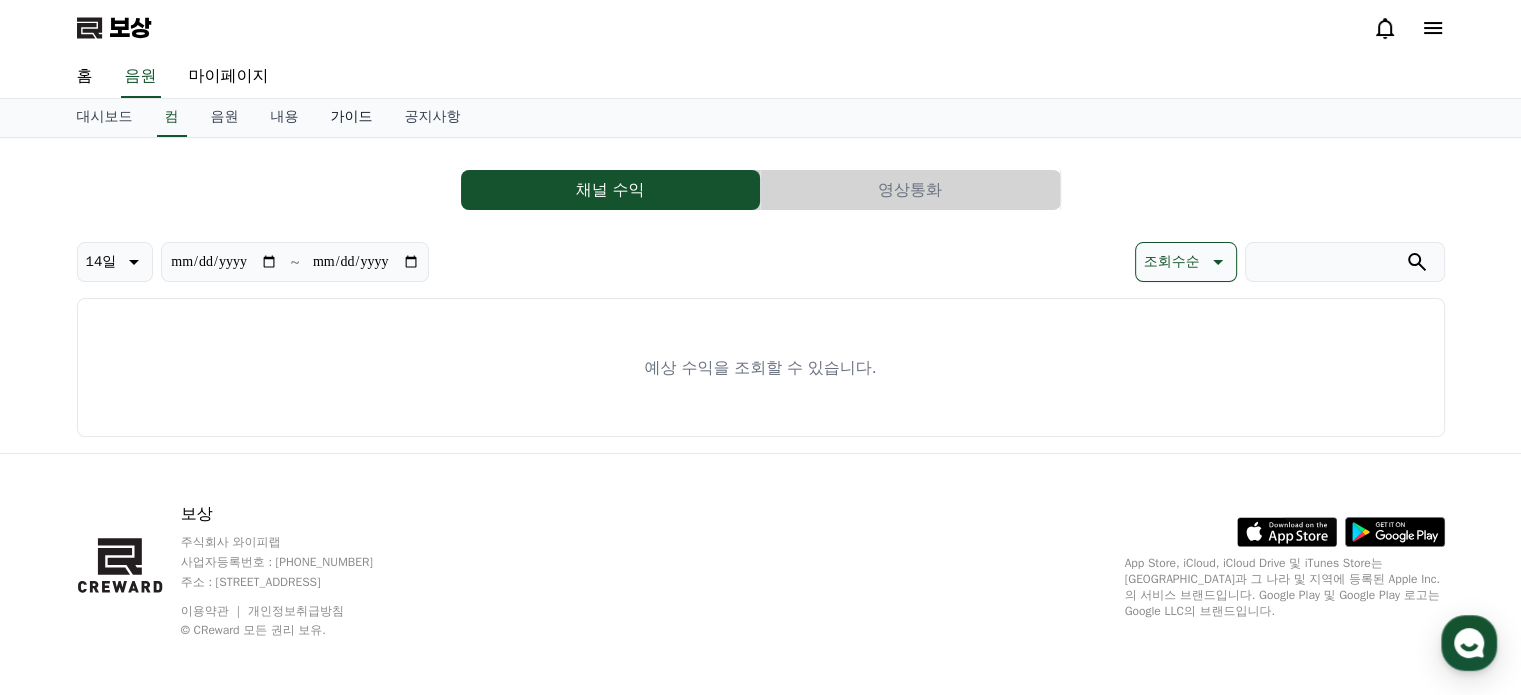 click on "가이드" at bounding box center [352, 116] 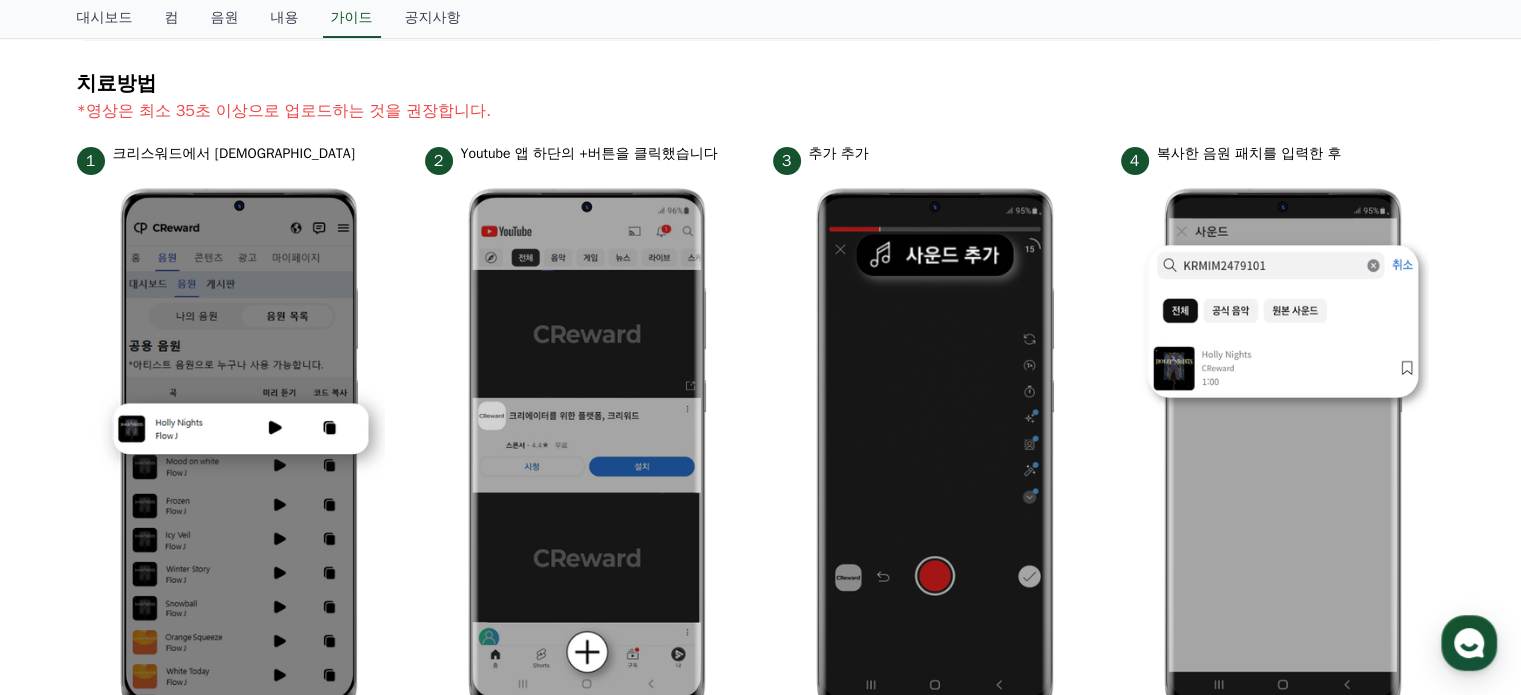 scroll, scrollTop: 0, scrollLeft: 0, axis: both 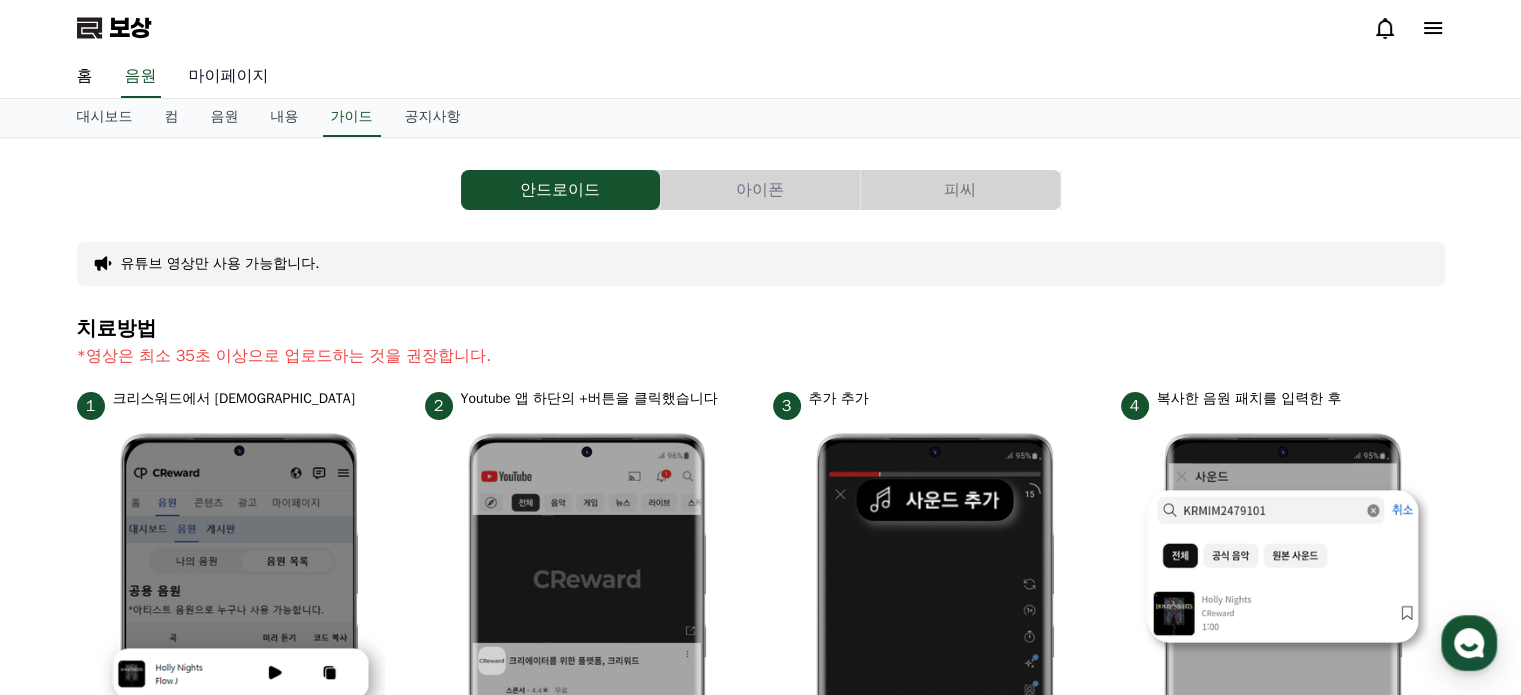 click on "마이페이지" at bounding box center [229, 76] 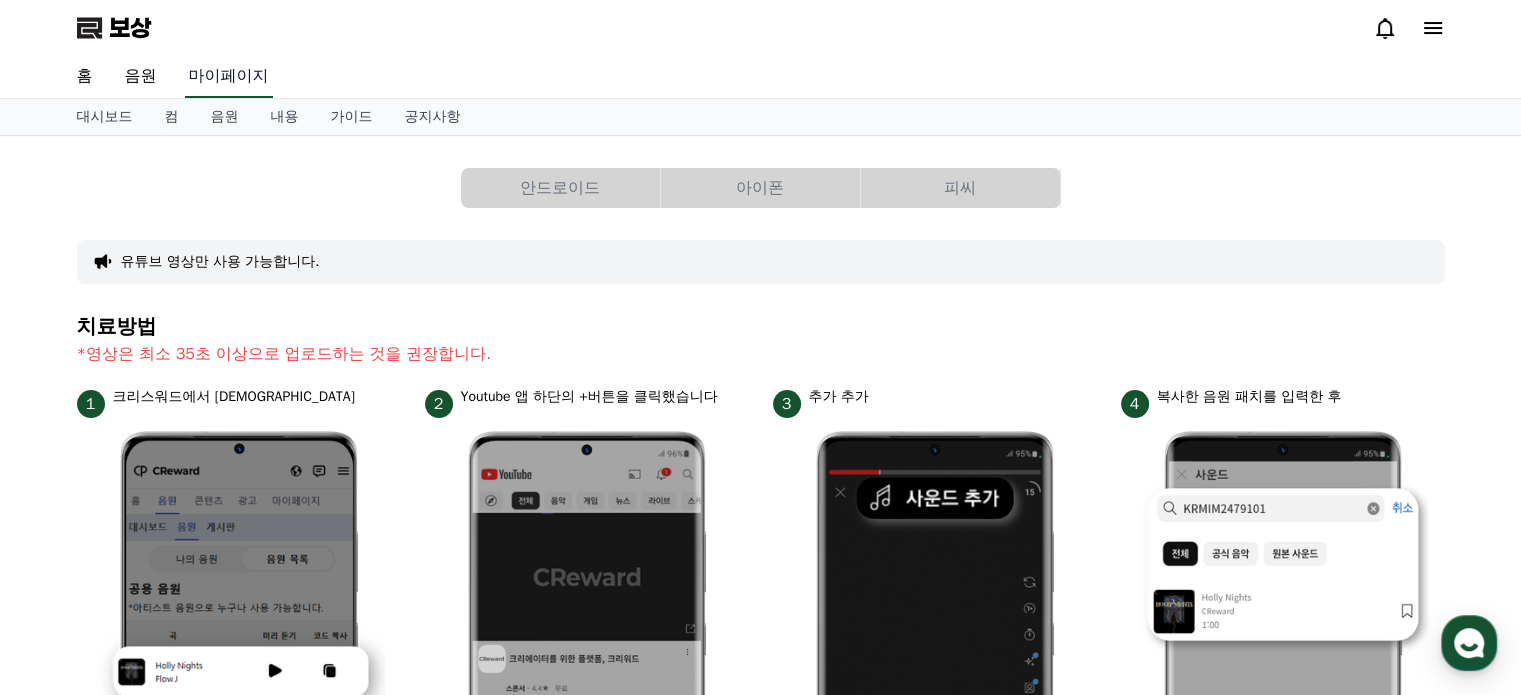 select on "**********" 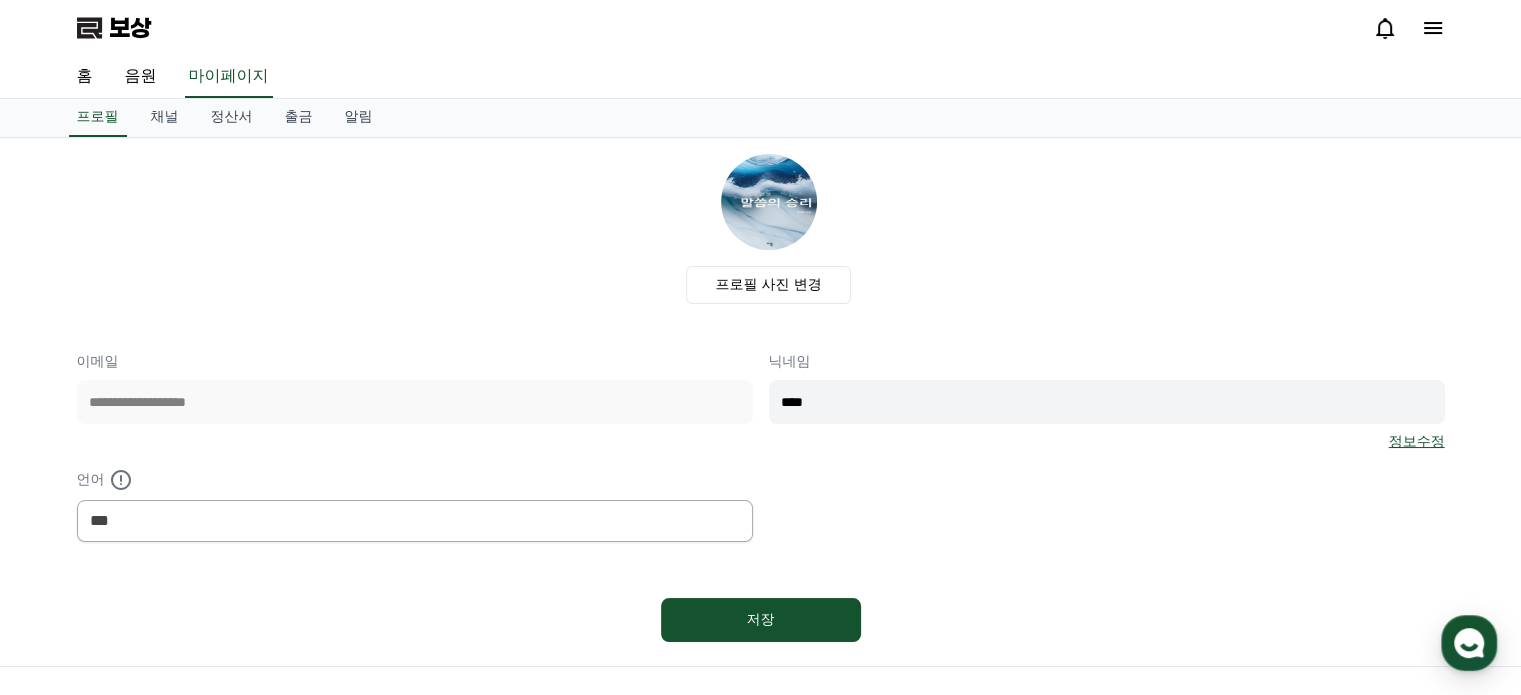 click on "프로필 사진 변경" at bounding box center [769, 229] 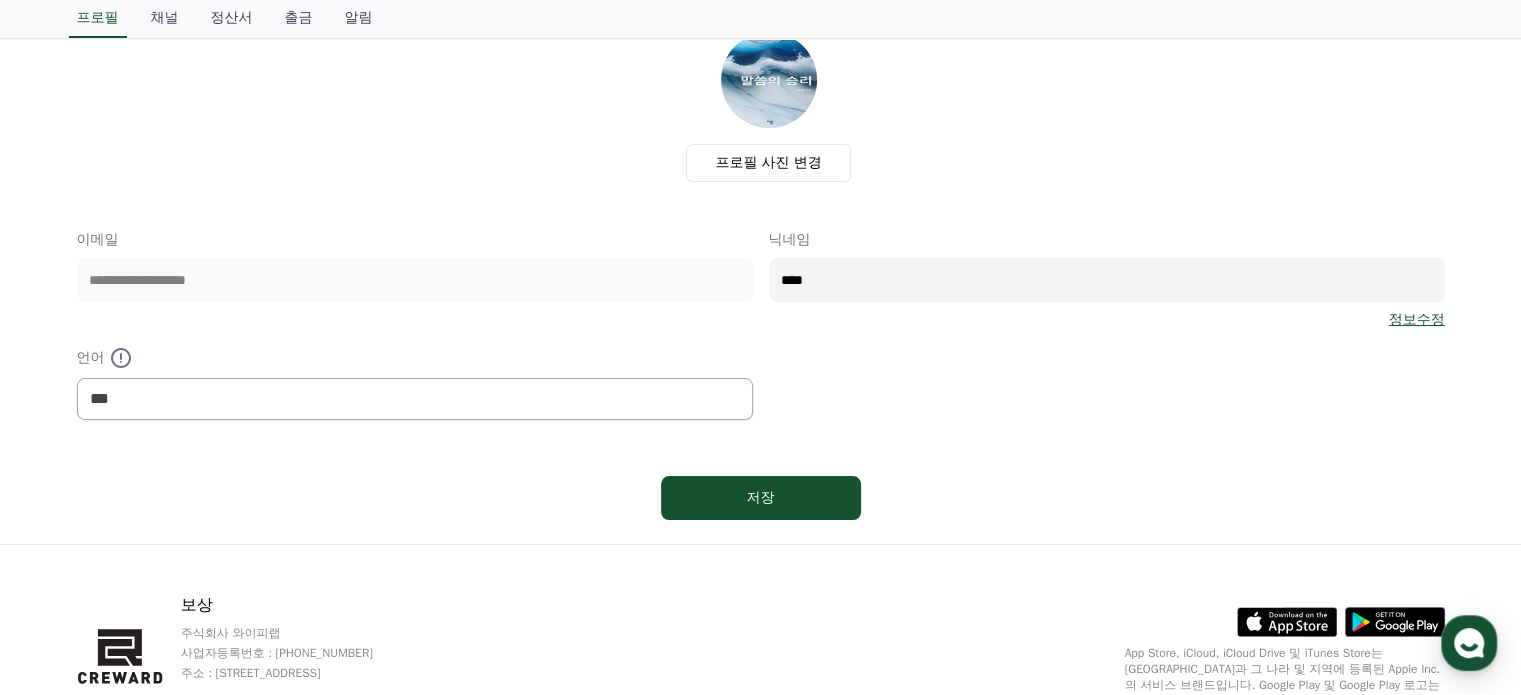 scroll, scrollTop: 0, scrollLeft: 0, axis: both 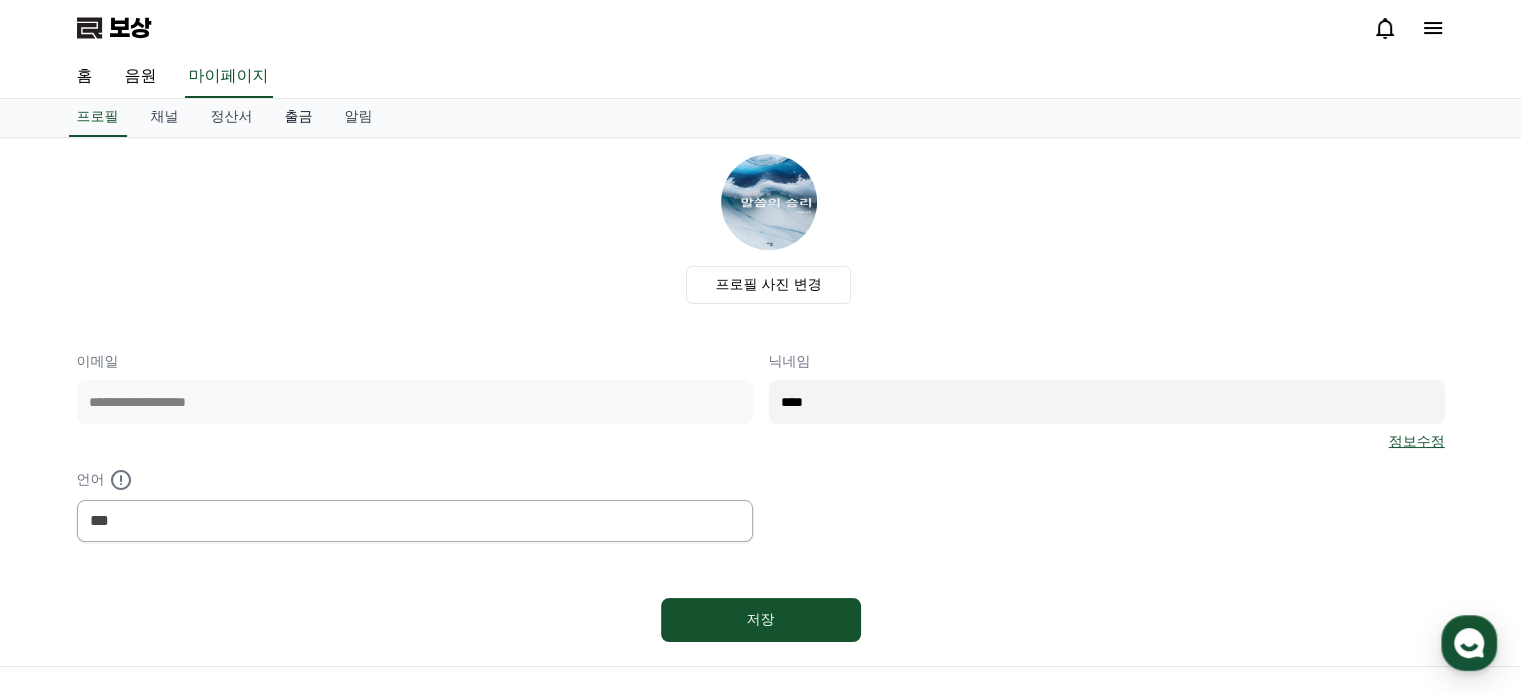click on "출금" at bounding box center [299, 116] 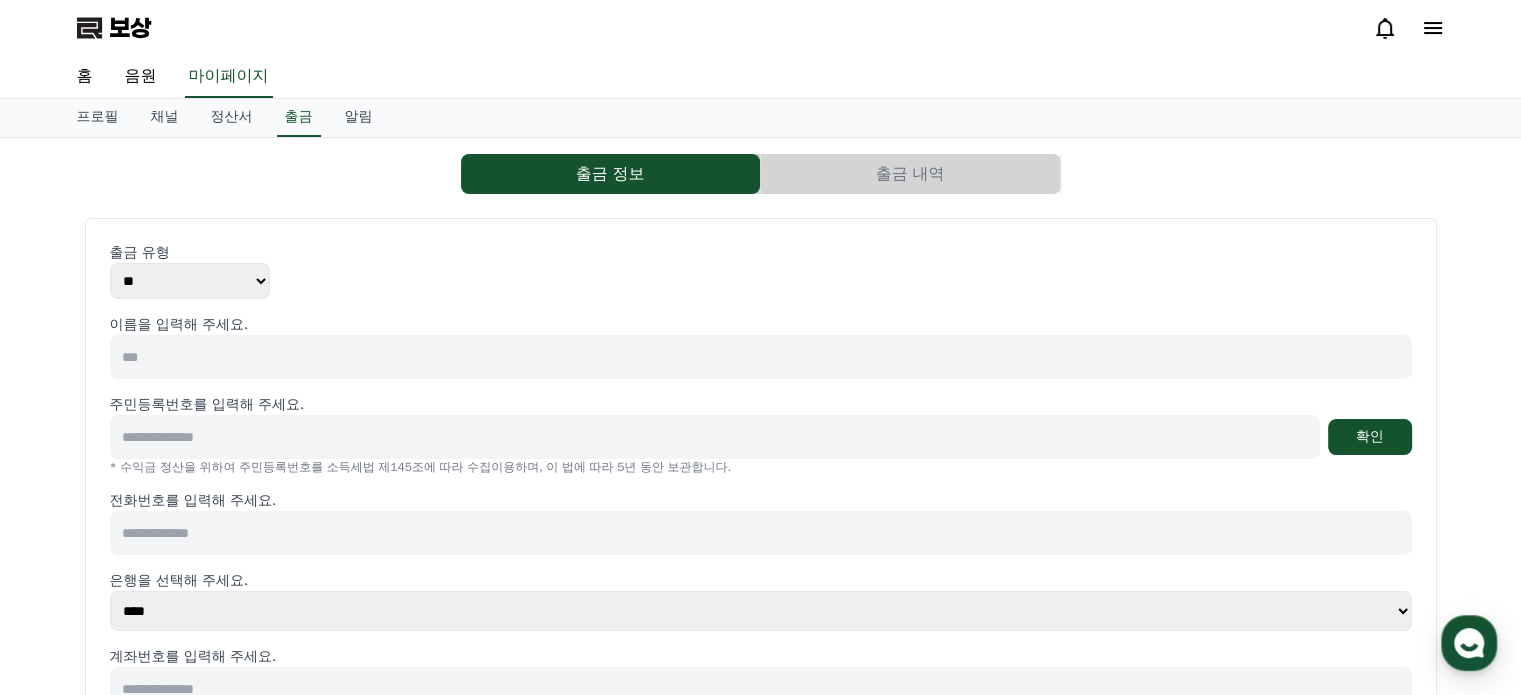 select 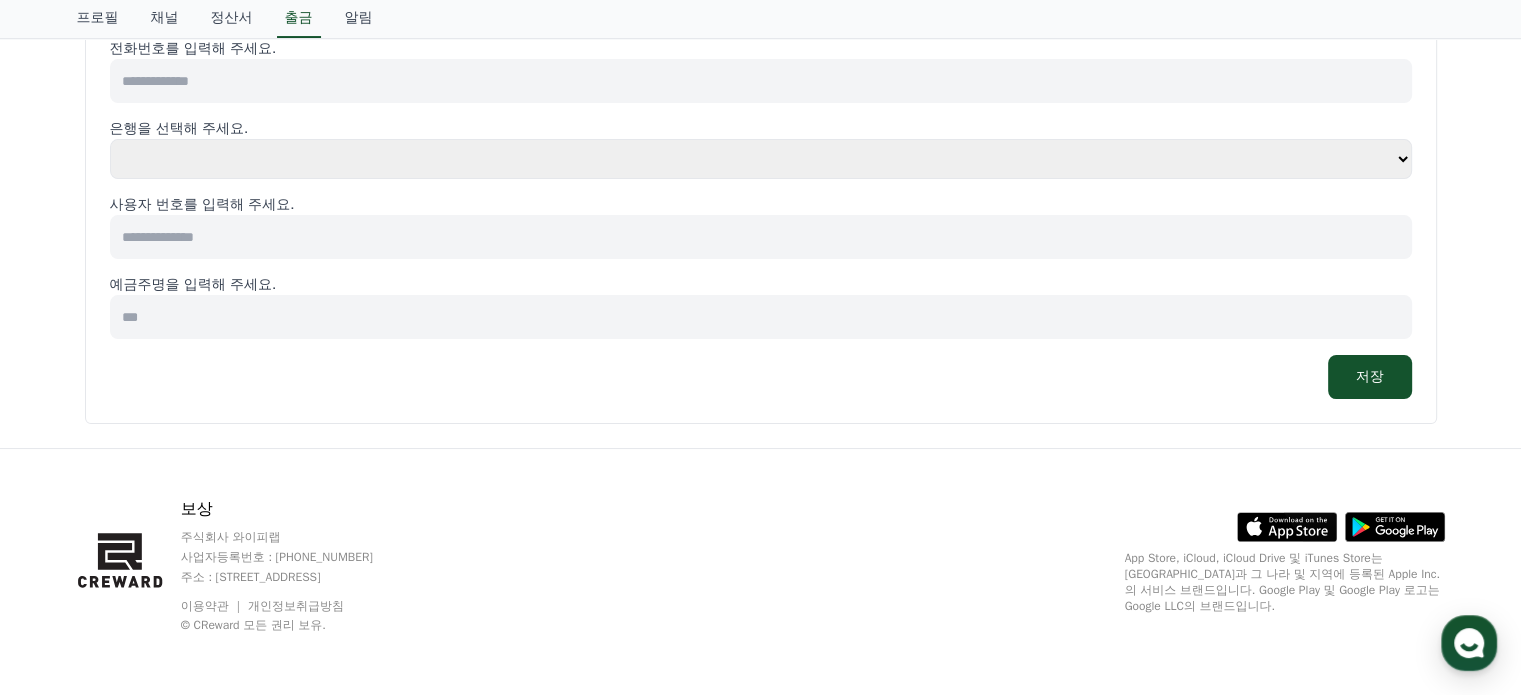 scroll, scrollTop: 0, scrollLeft: 0, axis: both 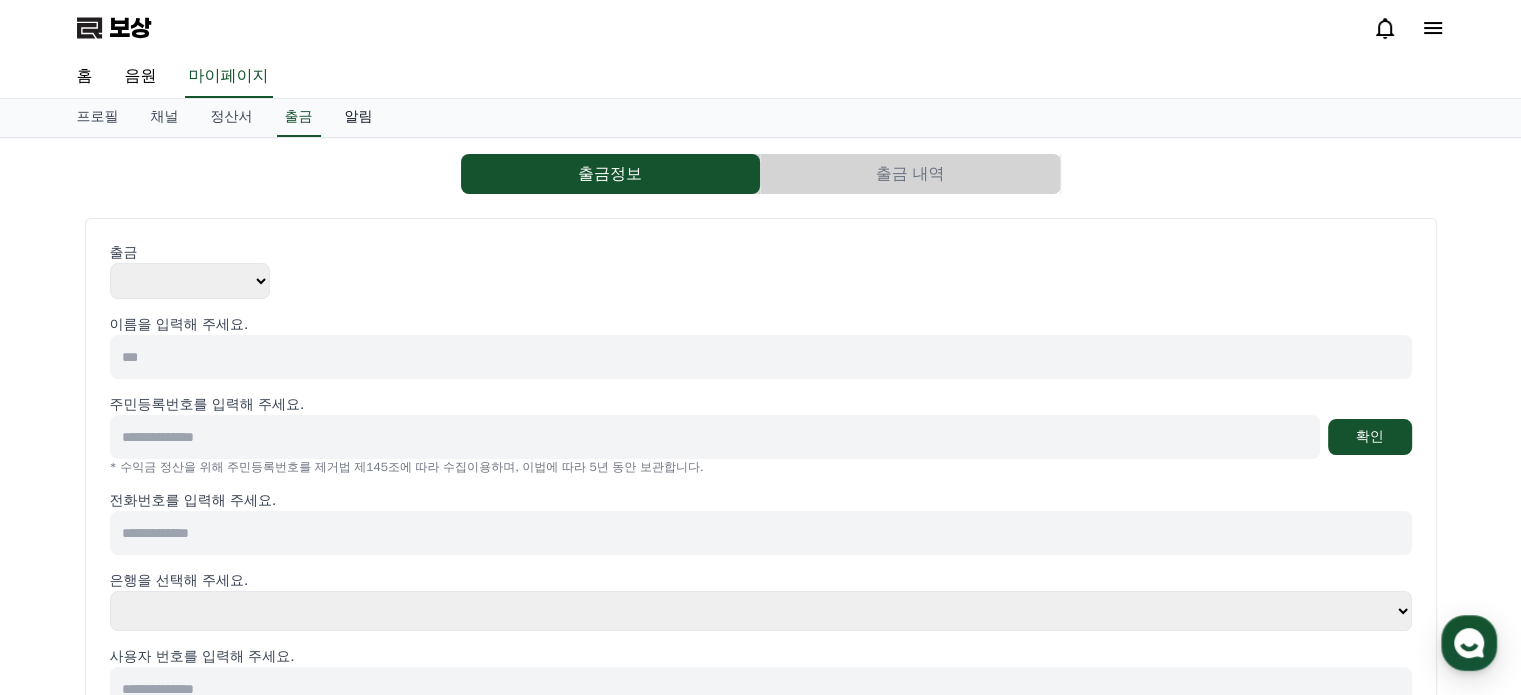 click on "알림" at bounding box center (359, 118) 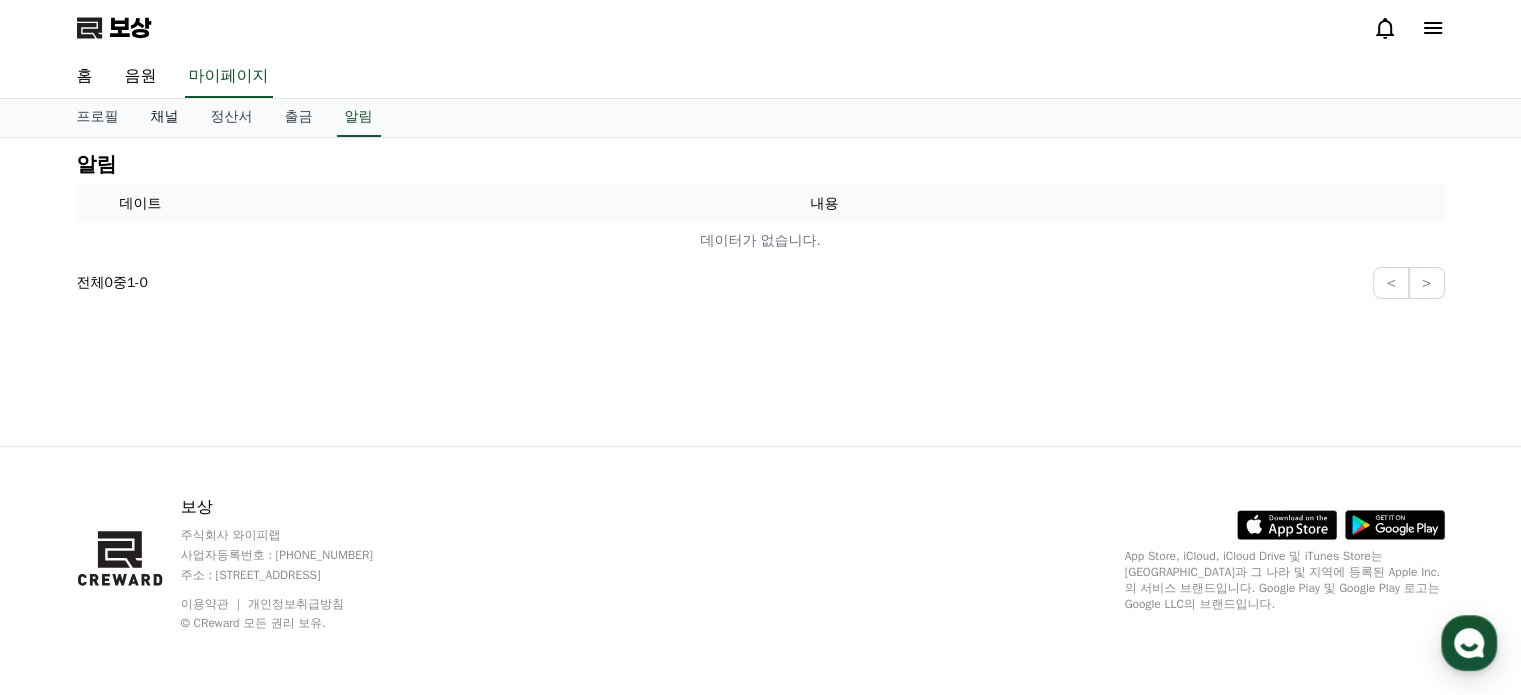 click on "채널" at bounding box center [165, 116] 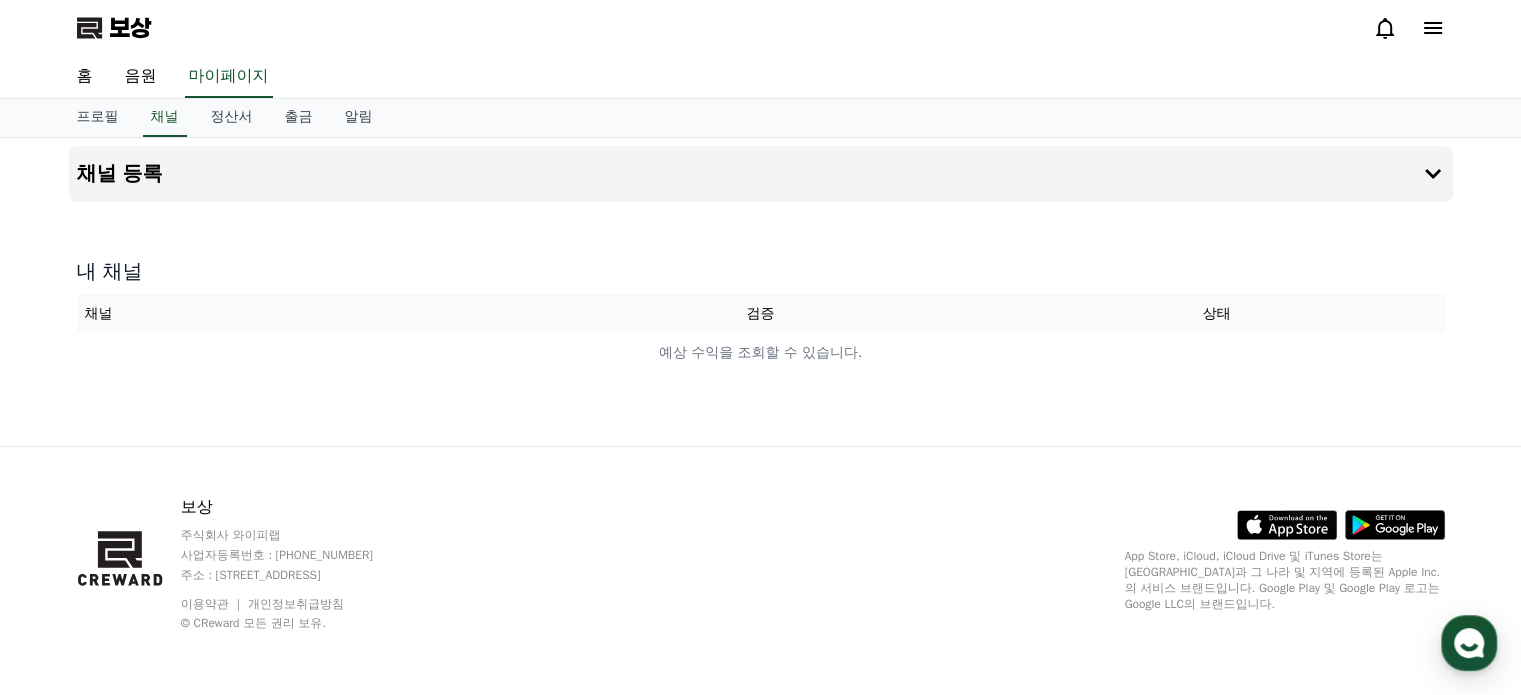 click on "채널 등록             내 채널   채널   검증   상태   예상 수익을 조회할 수 있습니다." at bounding box center [761, 292] 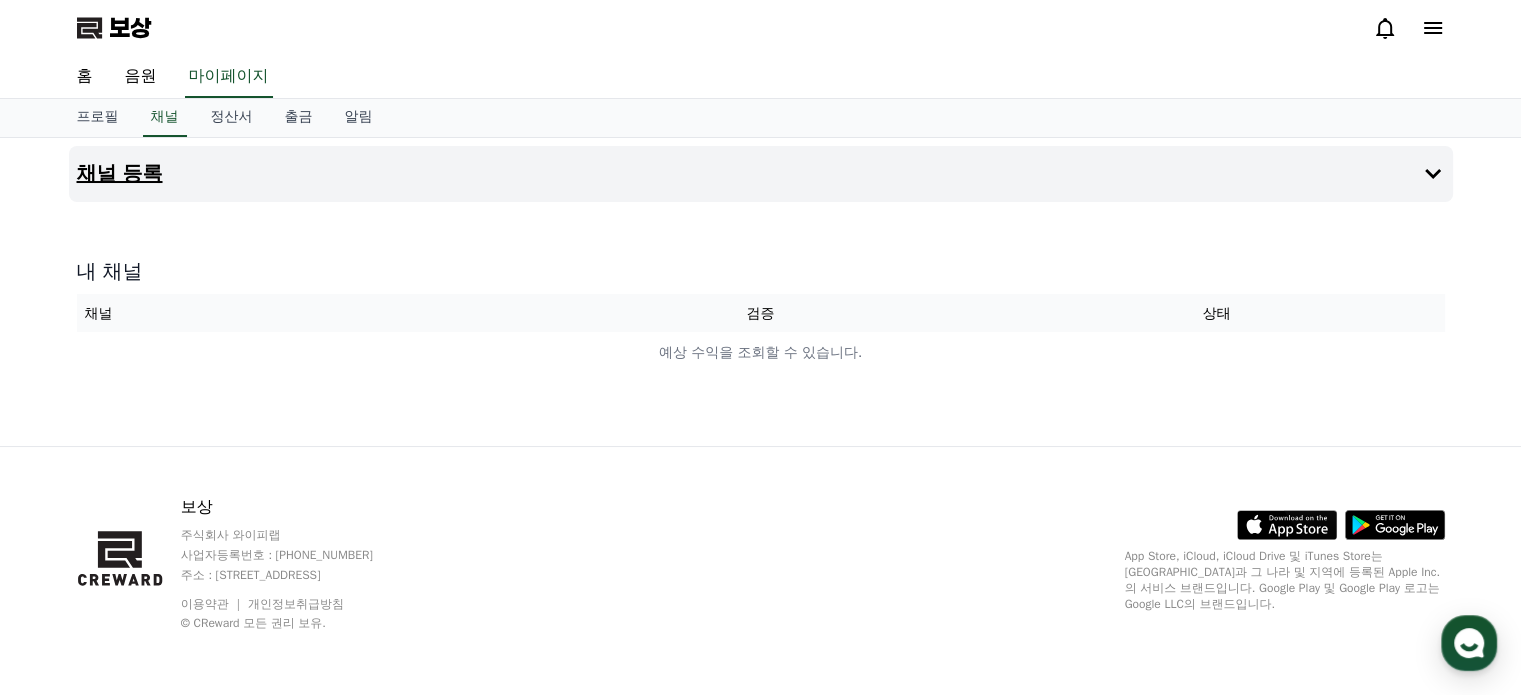click on "채널 등록" at bounding box center [120, 173] 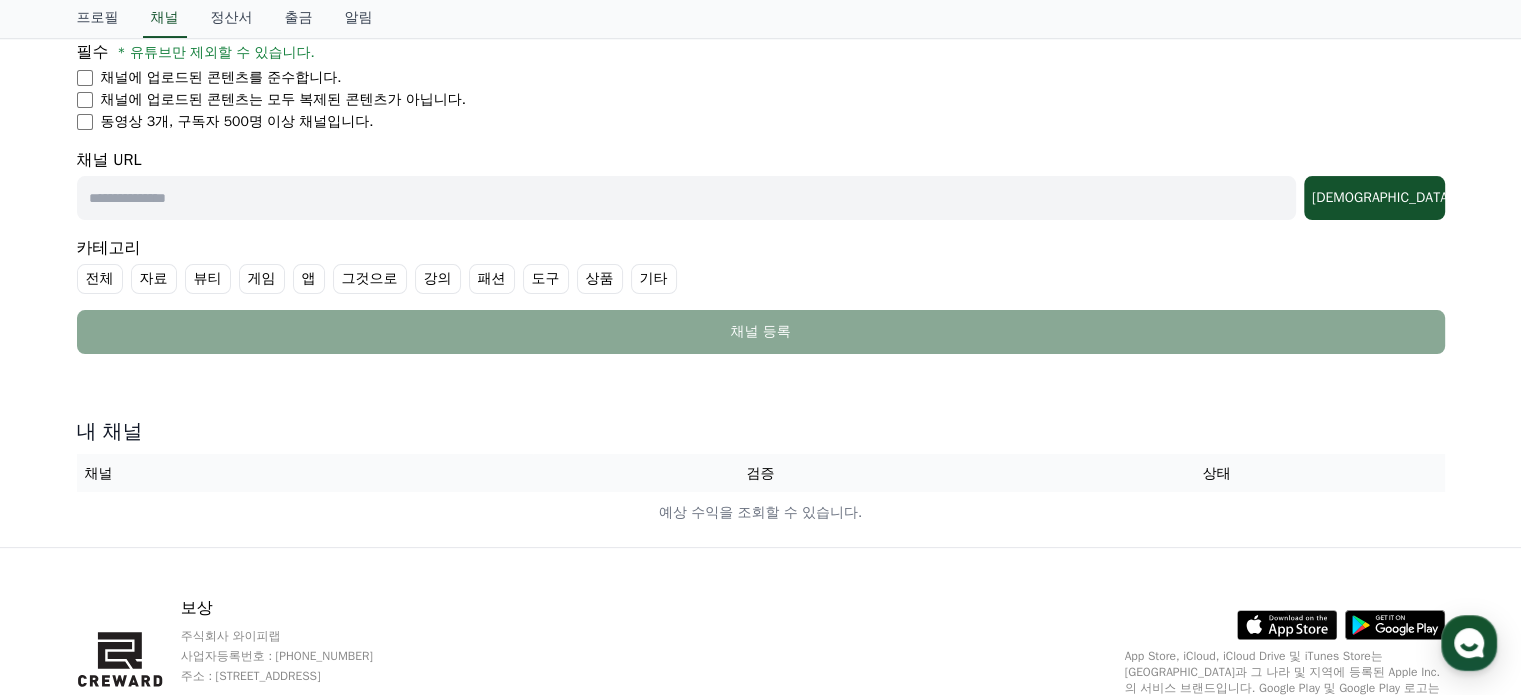scroll, scrollTop: 261, scrollLeft: 0, axis: vertical 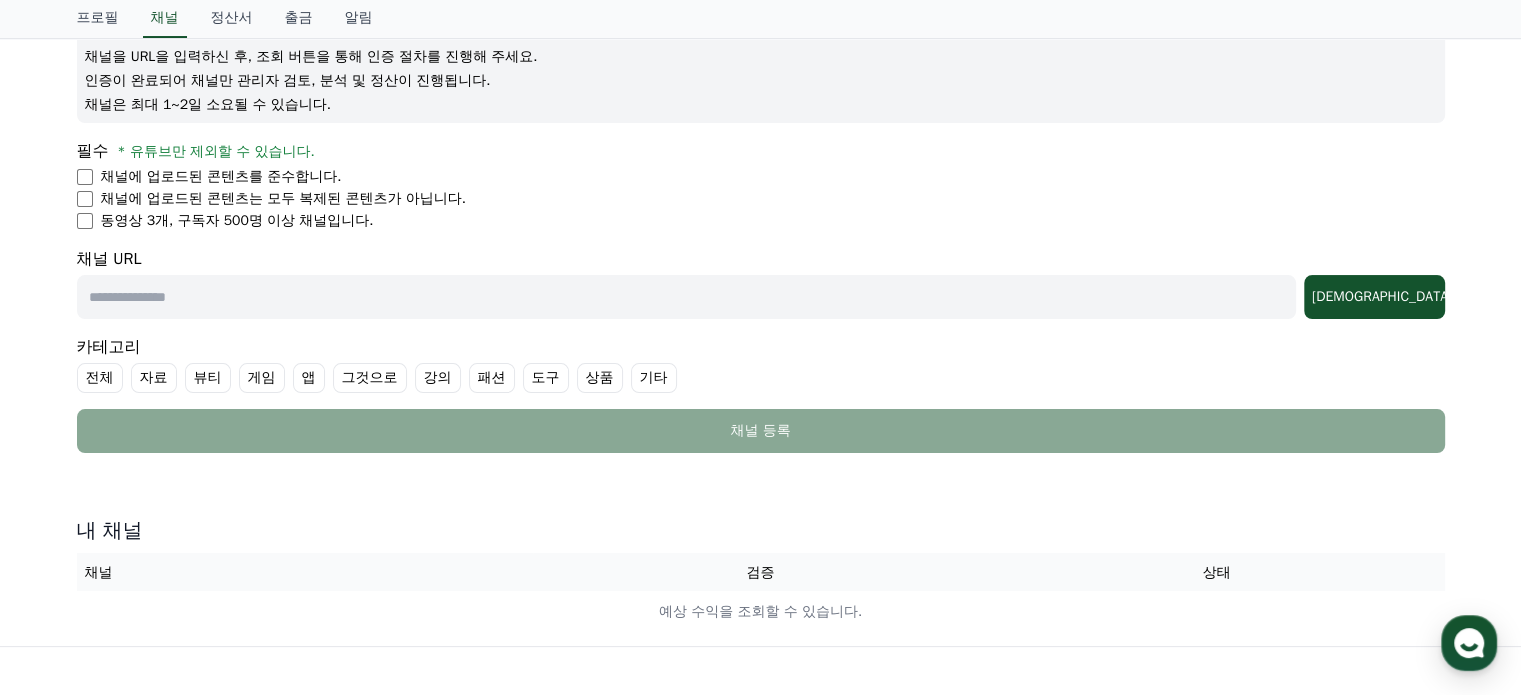 click at bounding box center (686, 297) 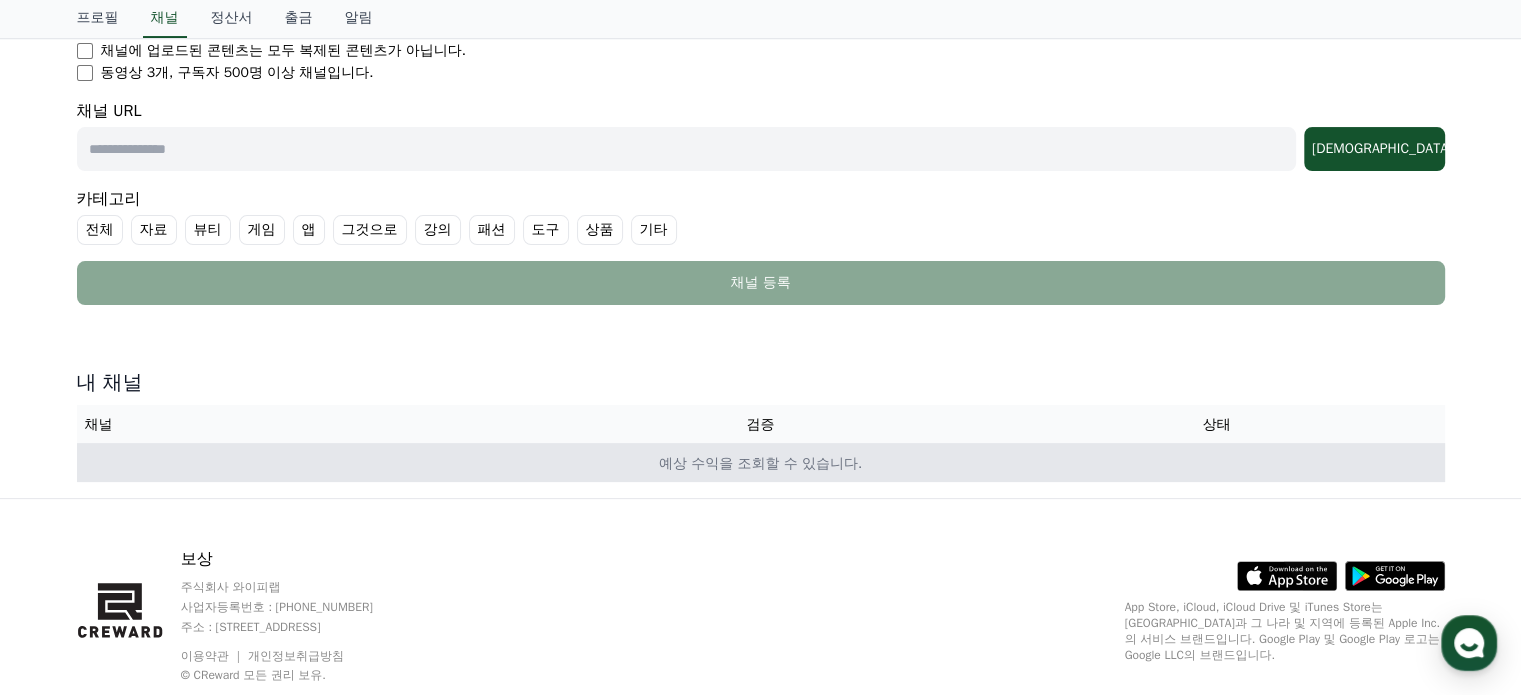 scroll, scrollTop: 361, scrollLeft: 0, axis: vertical 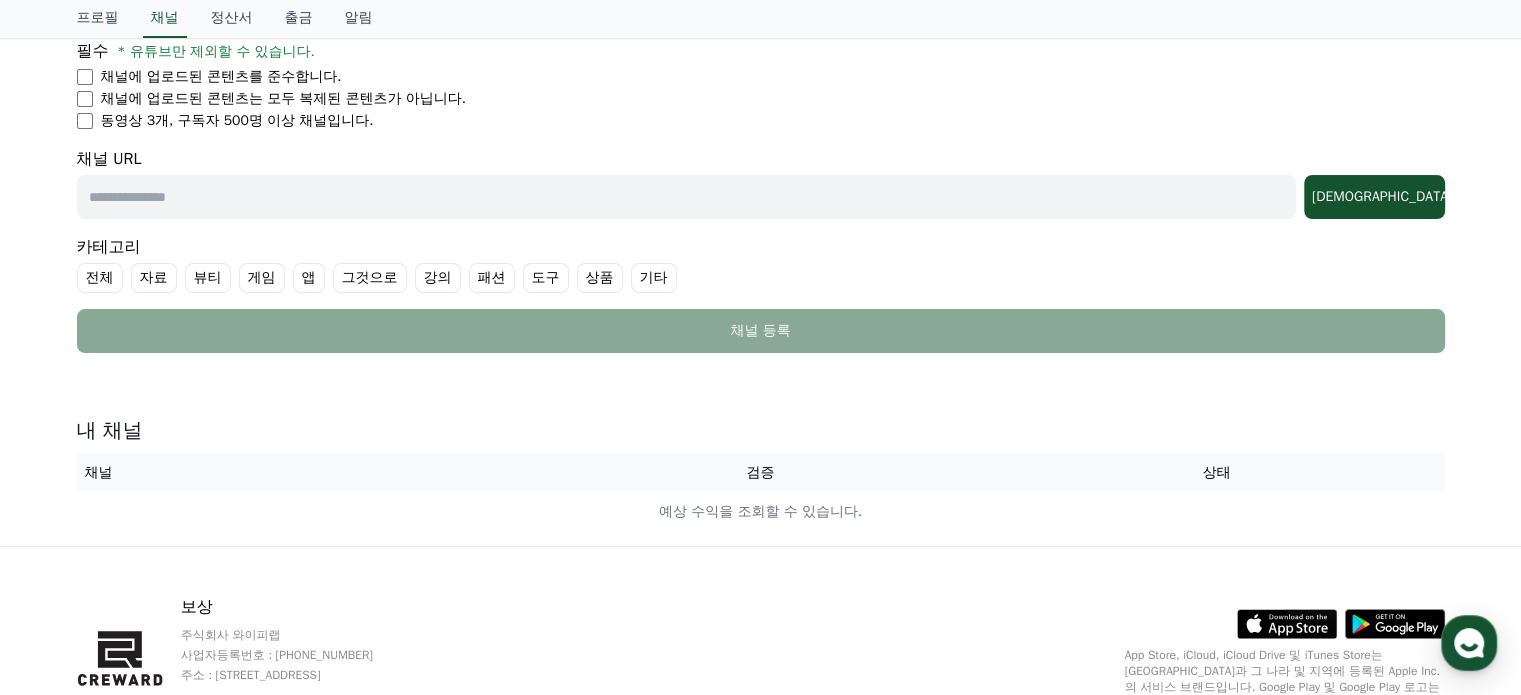 click at bounding box center (686, 197) 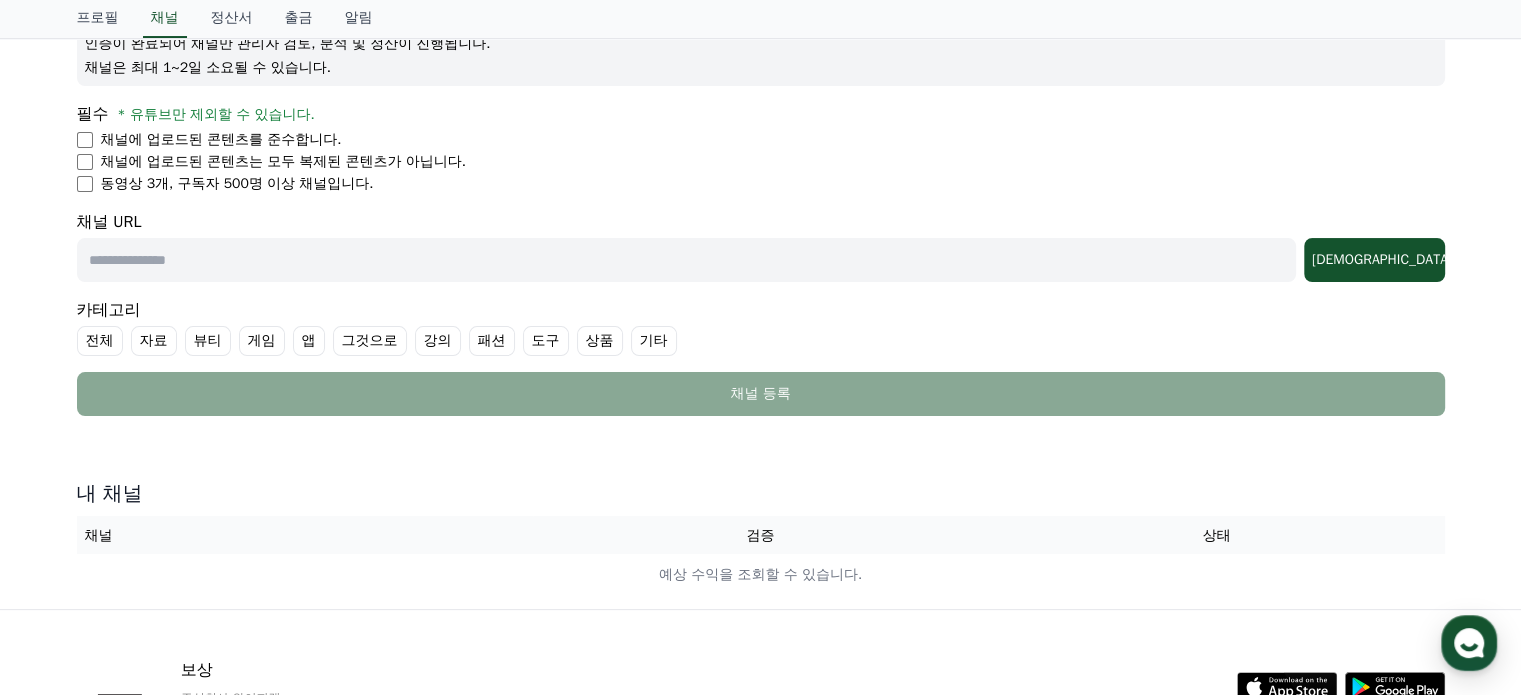scroll, scrollTop: 300, scrollLeft: 0, axis: vertical 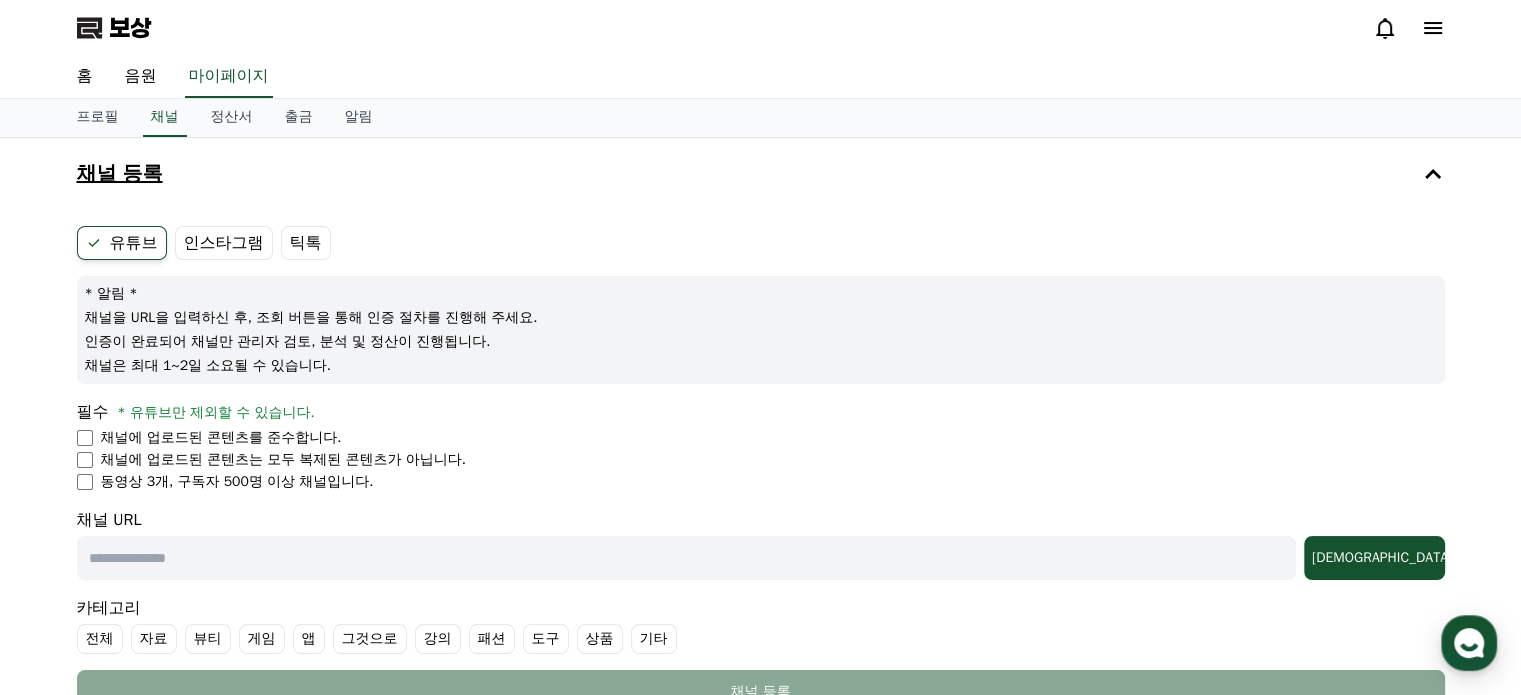 click on "채널 등록" at bounding box center (761, 174) 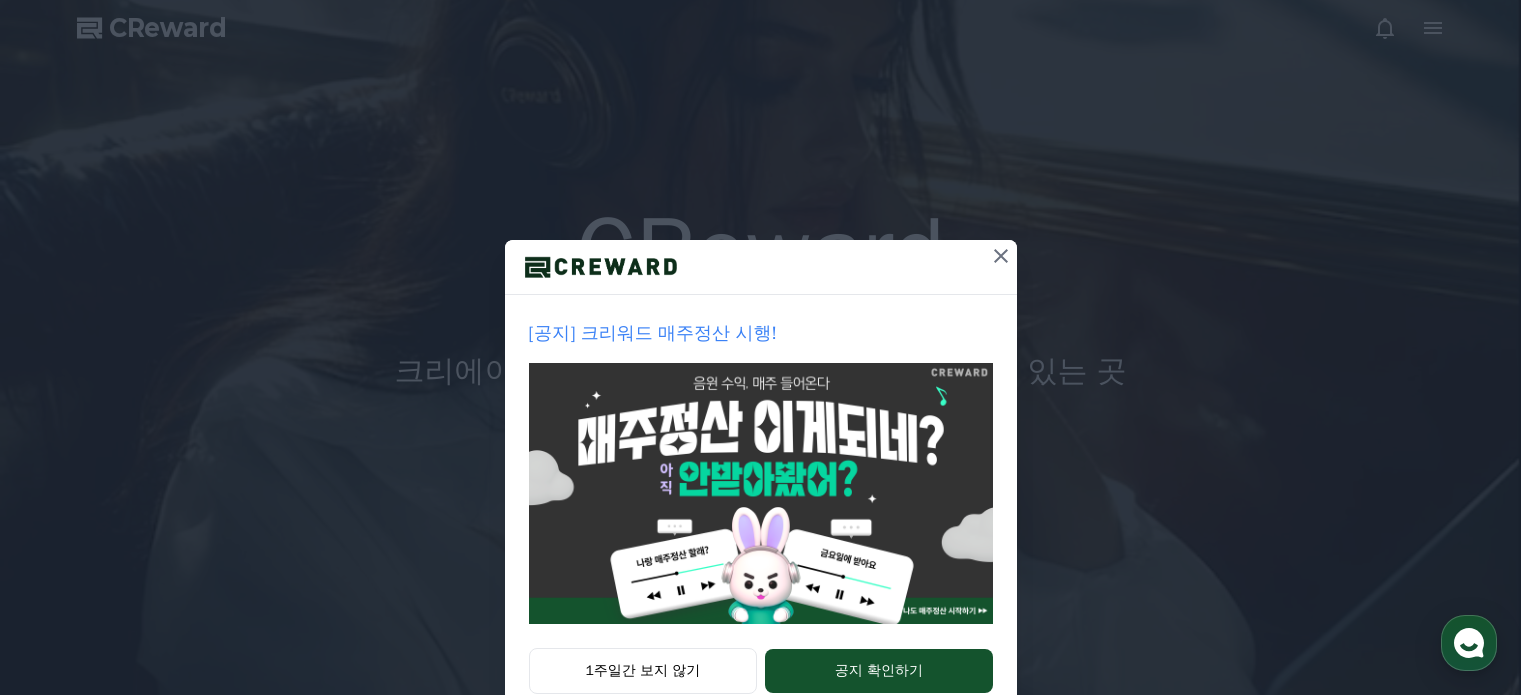 scroll, scrollTop: 0, scrollLeft: 0, axis: both 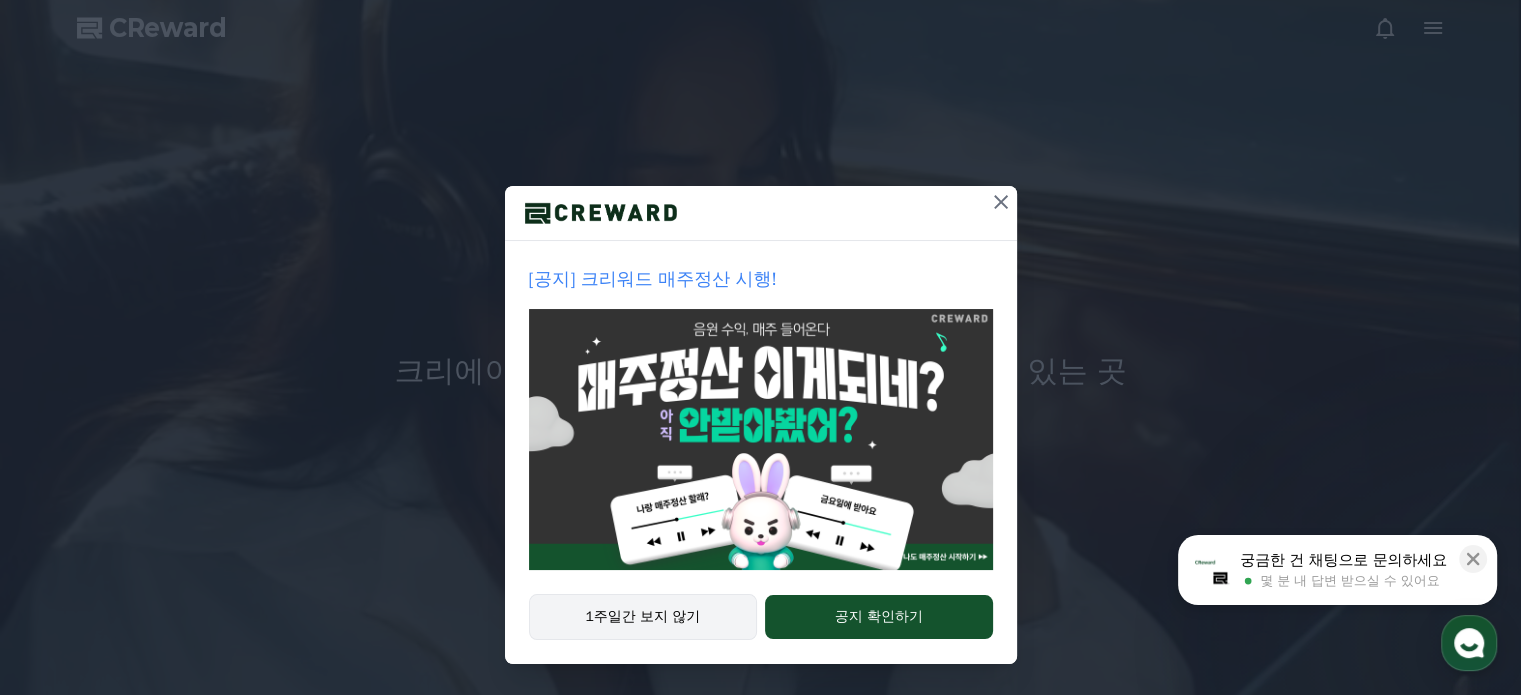 click on "1주일간 보지 않기" at bounding box center (643, 617) 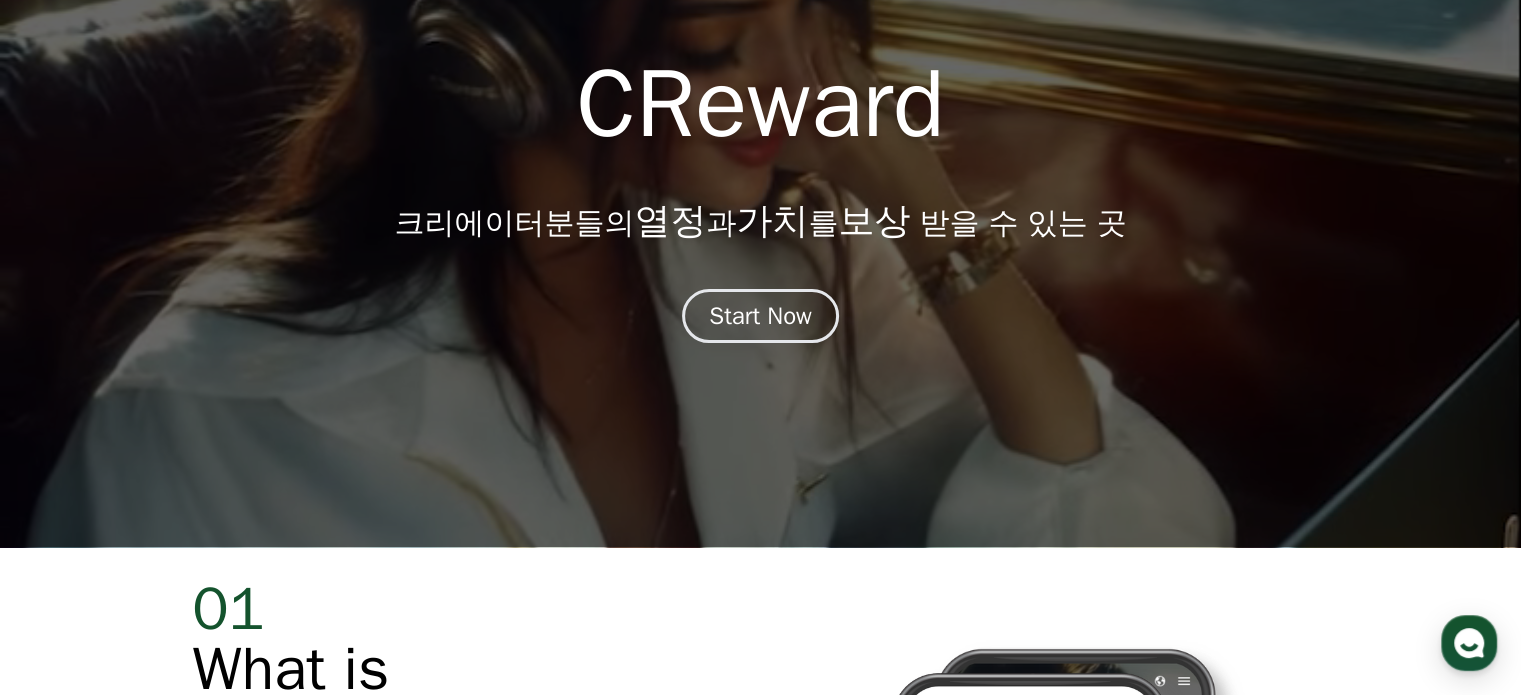 scroll, scrollTop: 0, scrollLeft: 0, axis: both 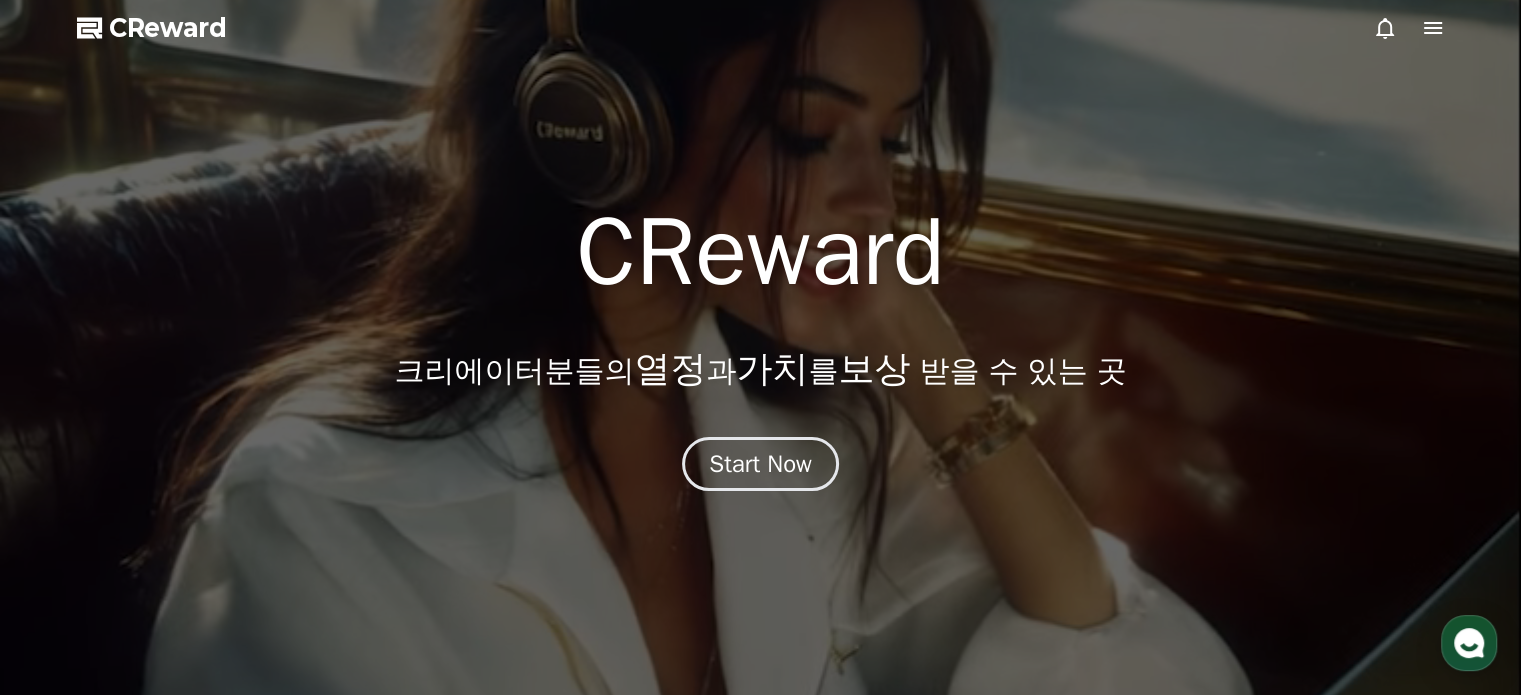 click at bounding box center (760, 347) 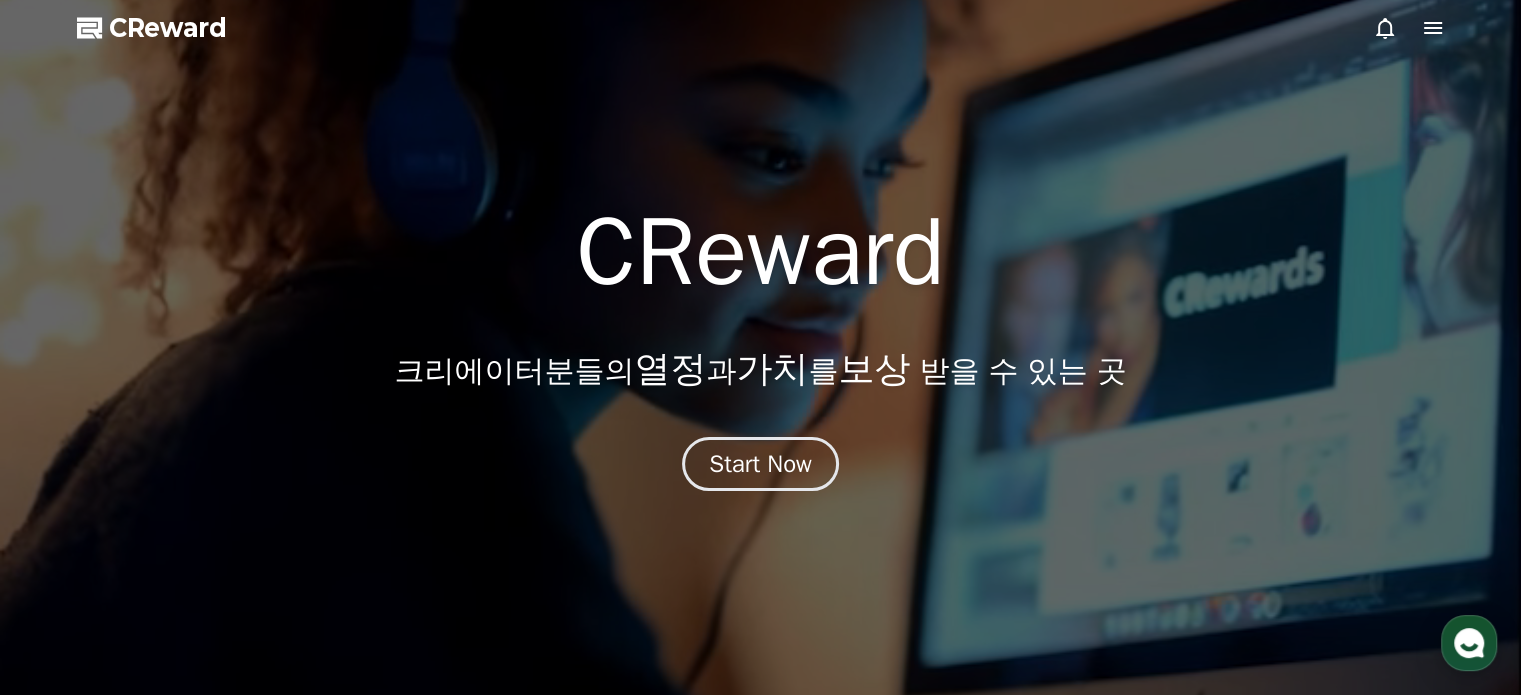 click 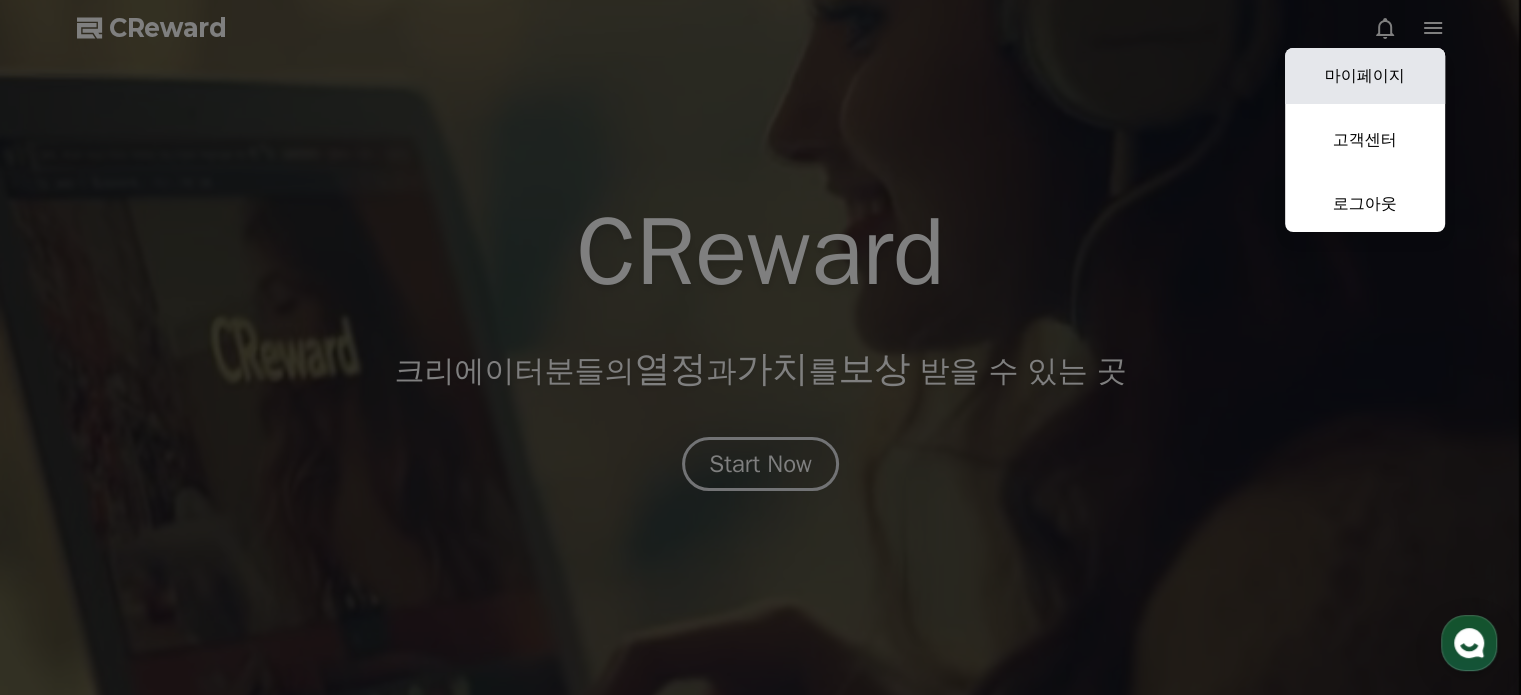 click on "마이페이지" at bounding box center [1365, 76] 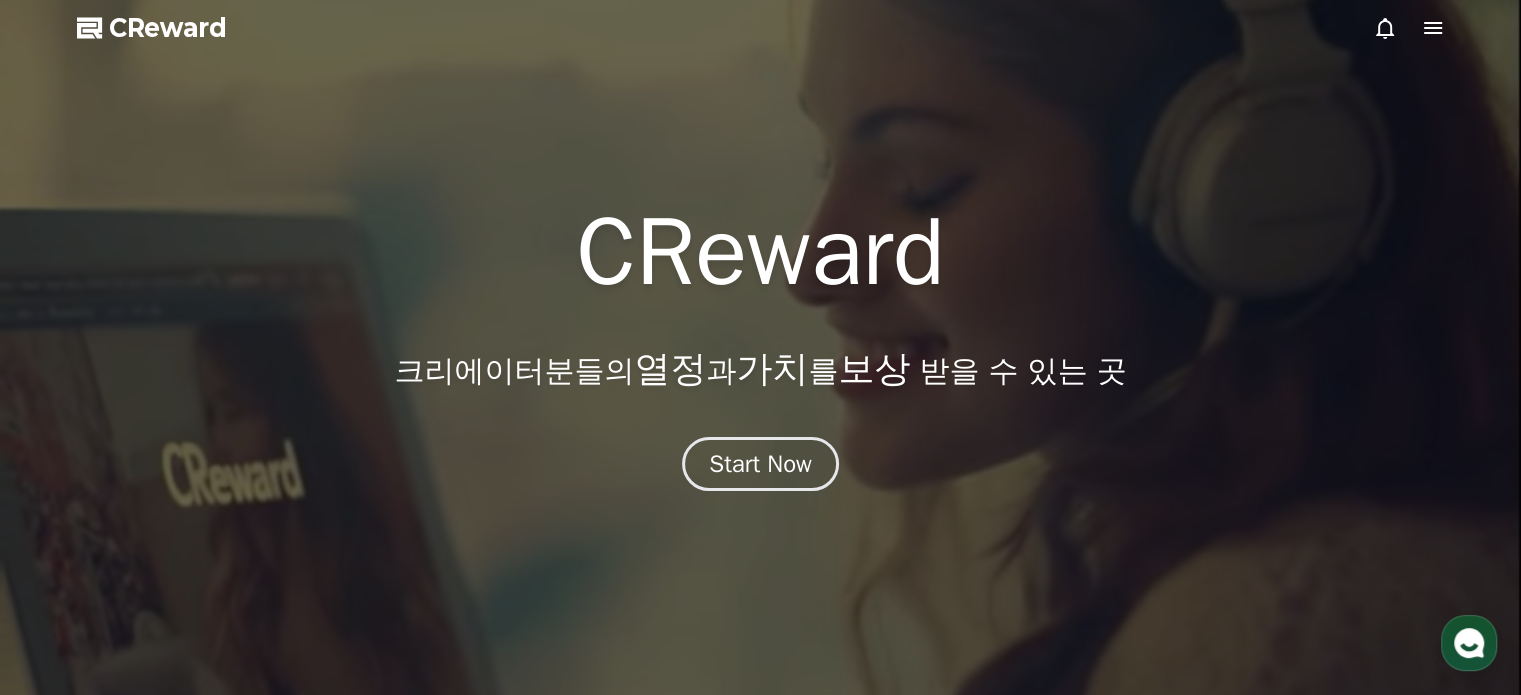 select on "**********" 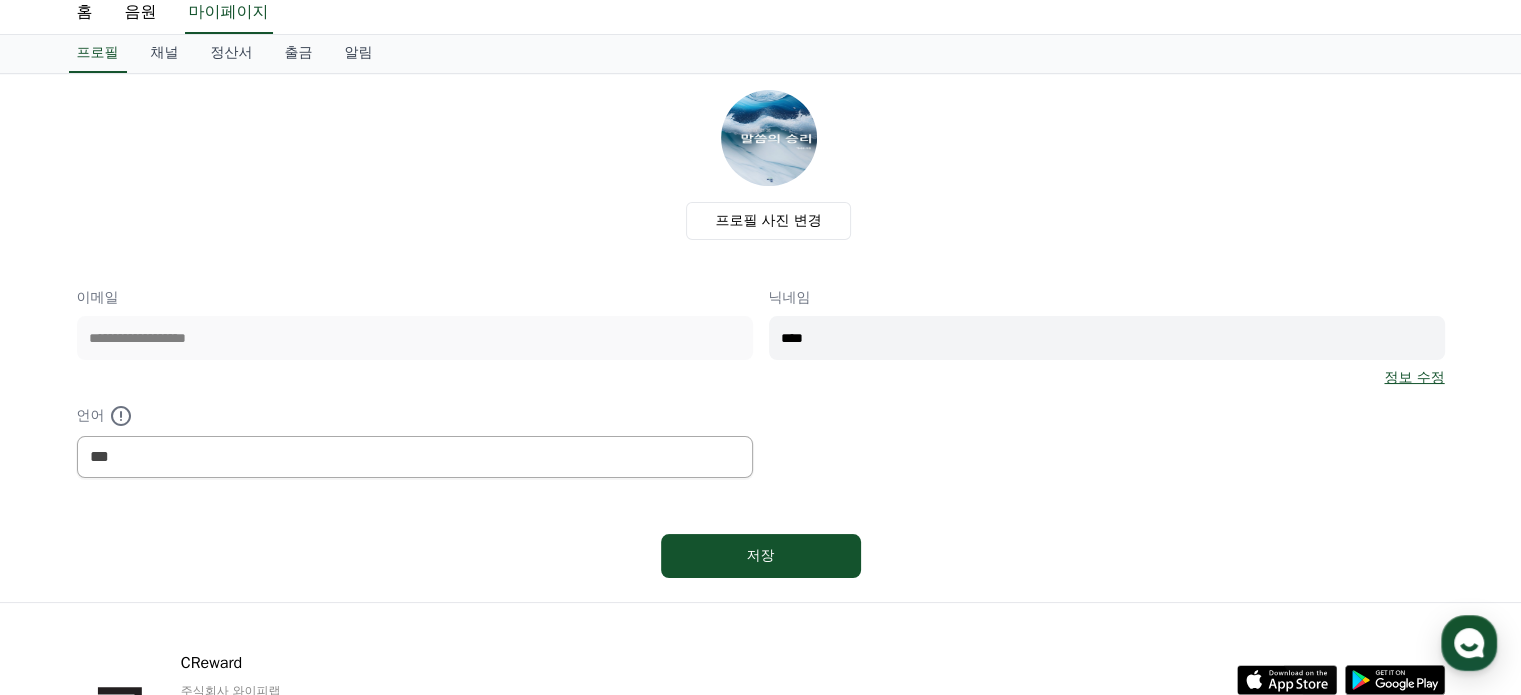 scroll, scrollTop: 0, scrollLeft: 0, axis: both 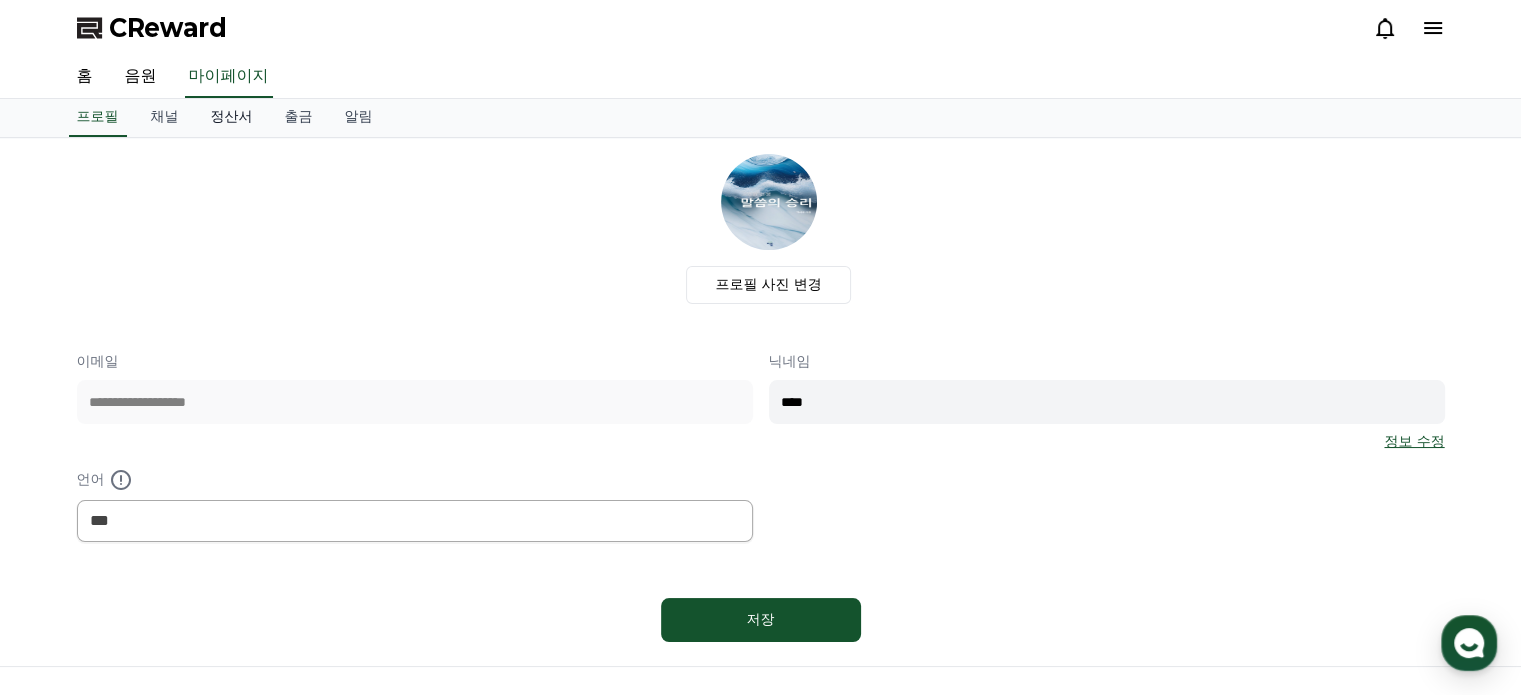 click on "정산서" at bounding box center [232, 118] 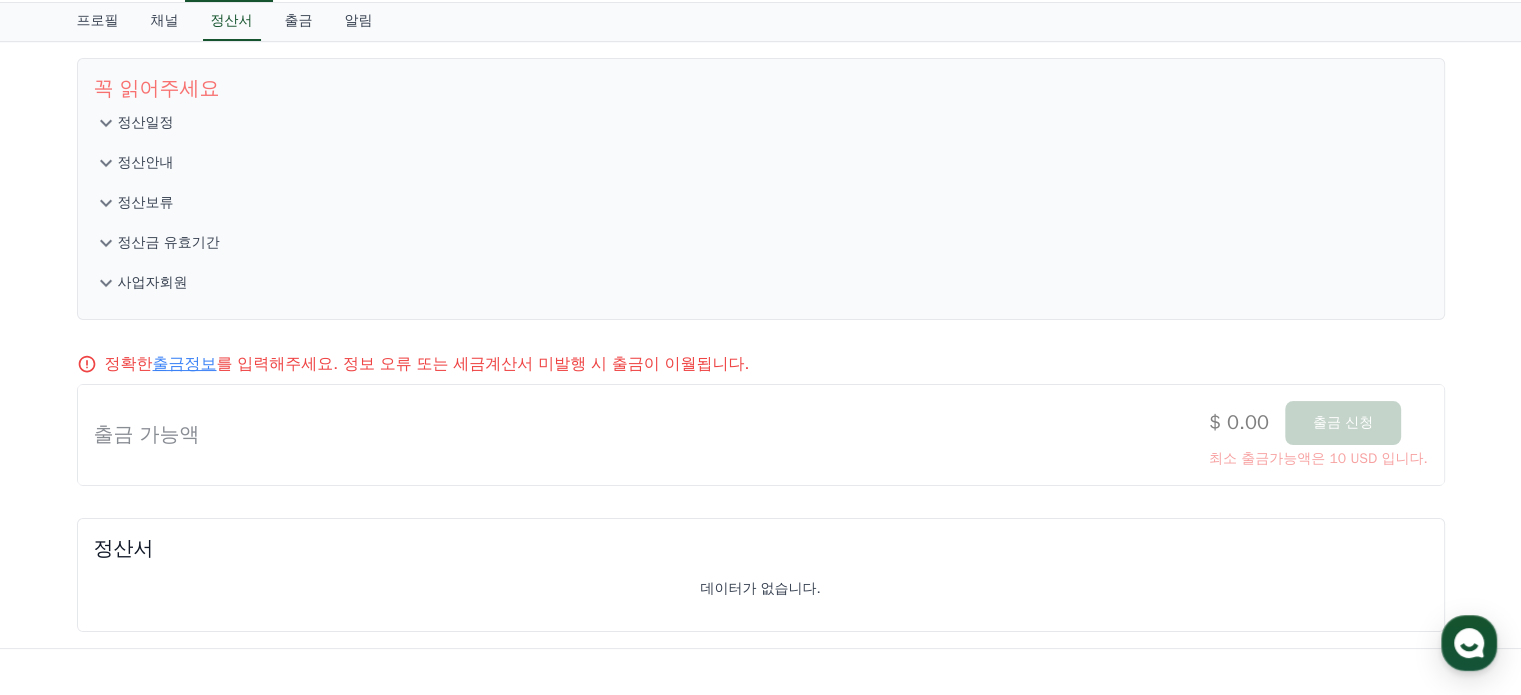 scroll, scrollTop: 0, scrollLeft: 0, axis: both 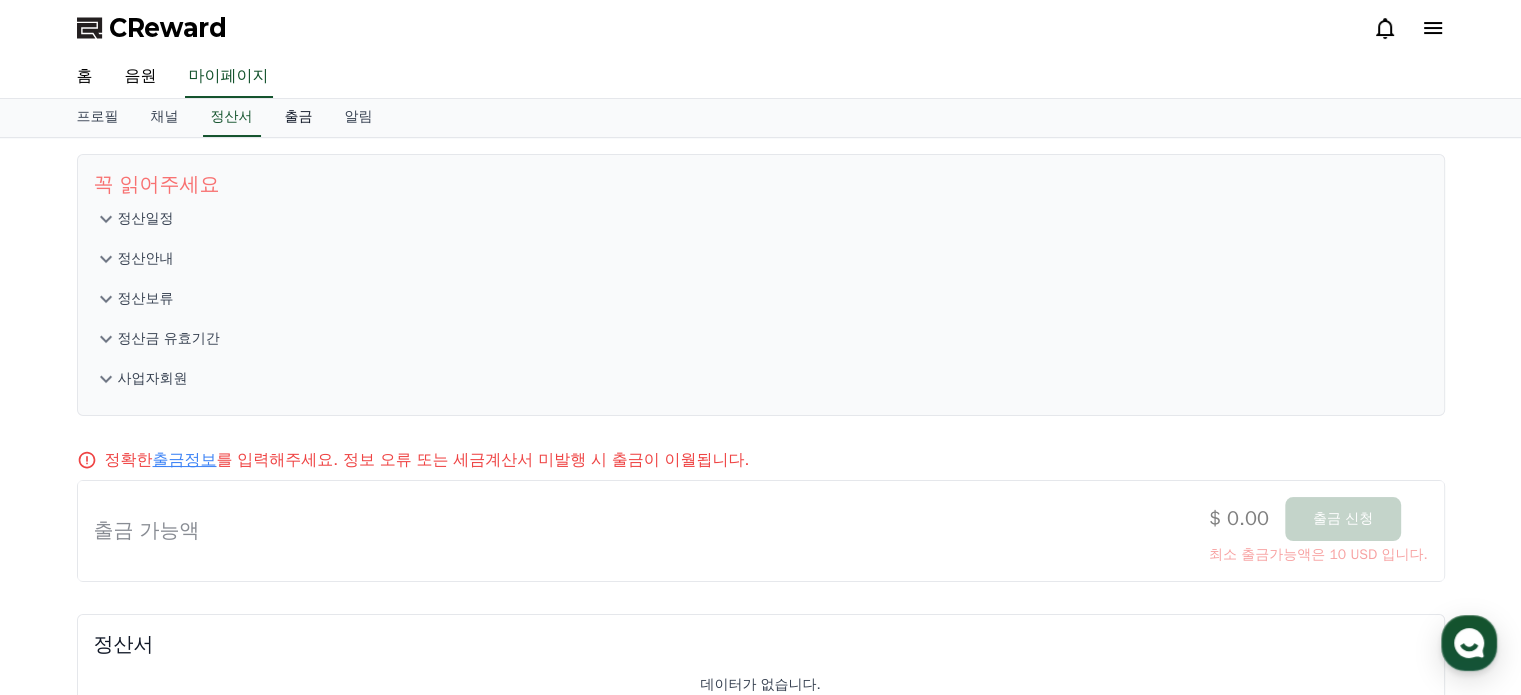 click on "출금" at bounding box center (299, 118) 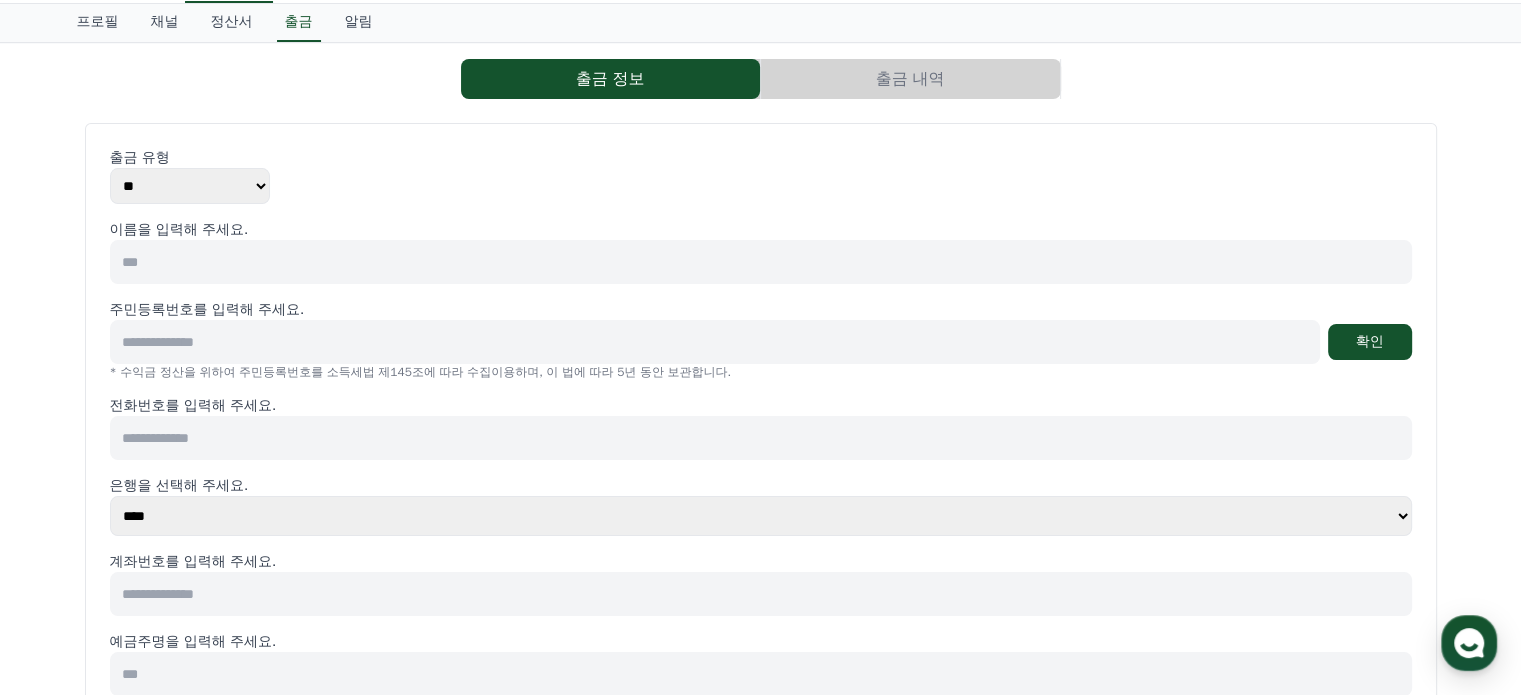 scroll, scrollTop: 52, scrollLeft: 0, axis: vertical 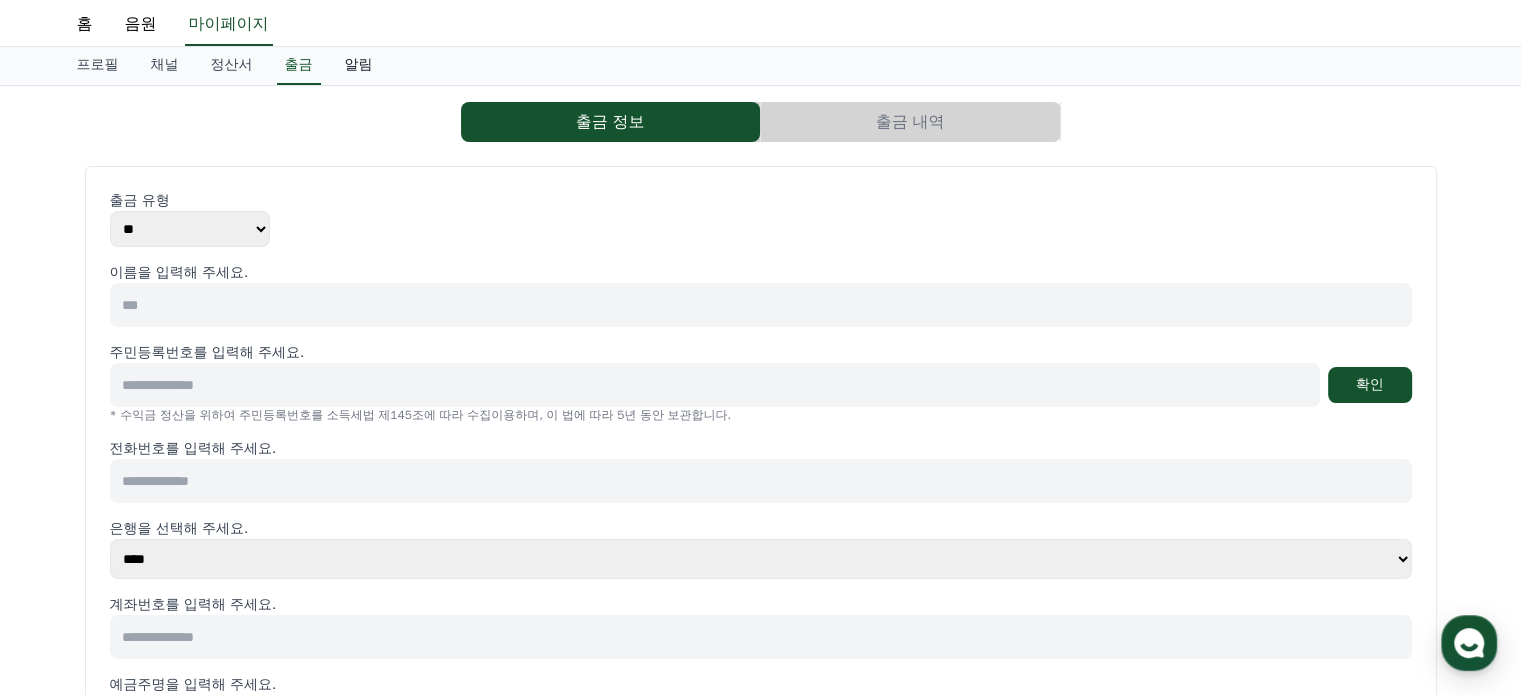 click on "알림" at bounding box center (359, 66) 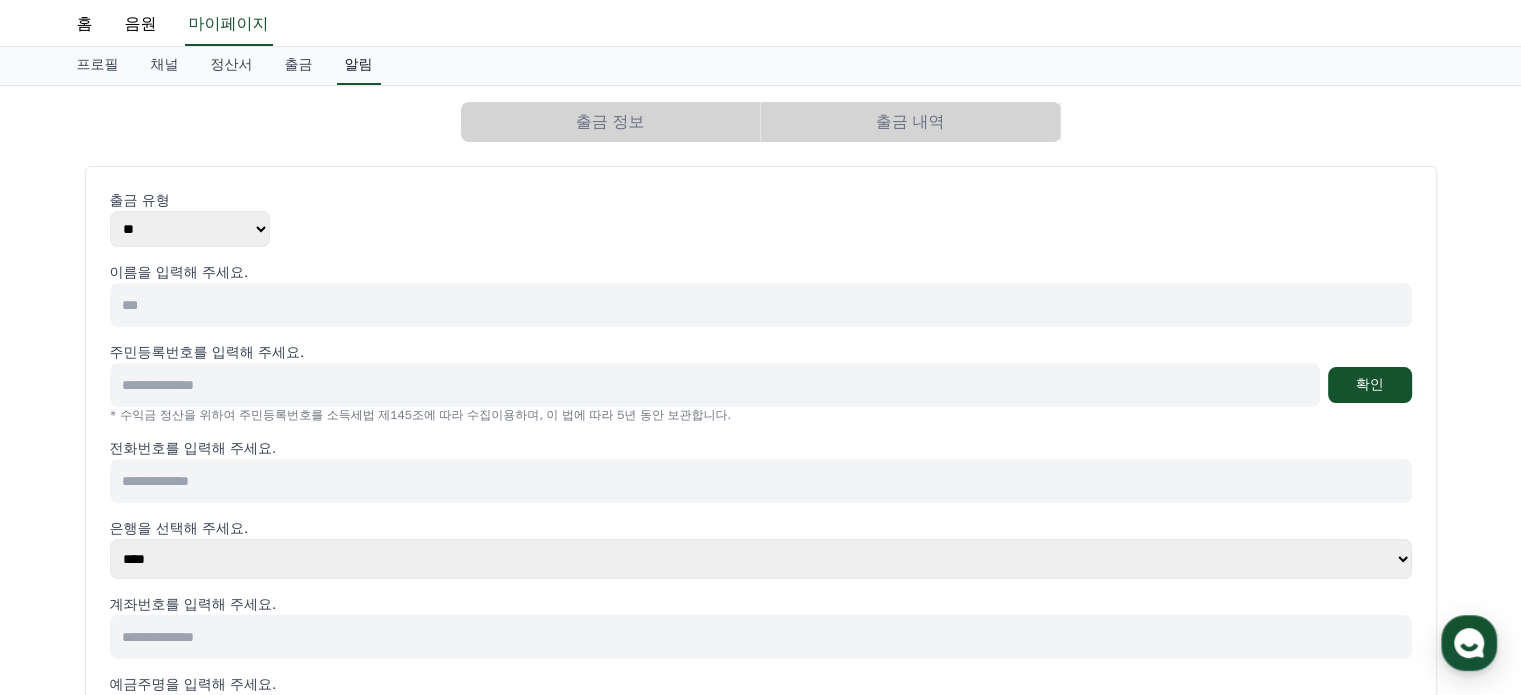 scroll, scrollTop: 0, scrollLeft: 0, axis: both 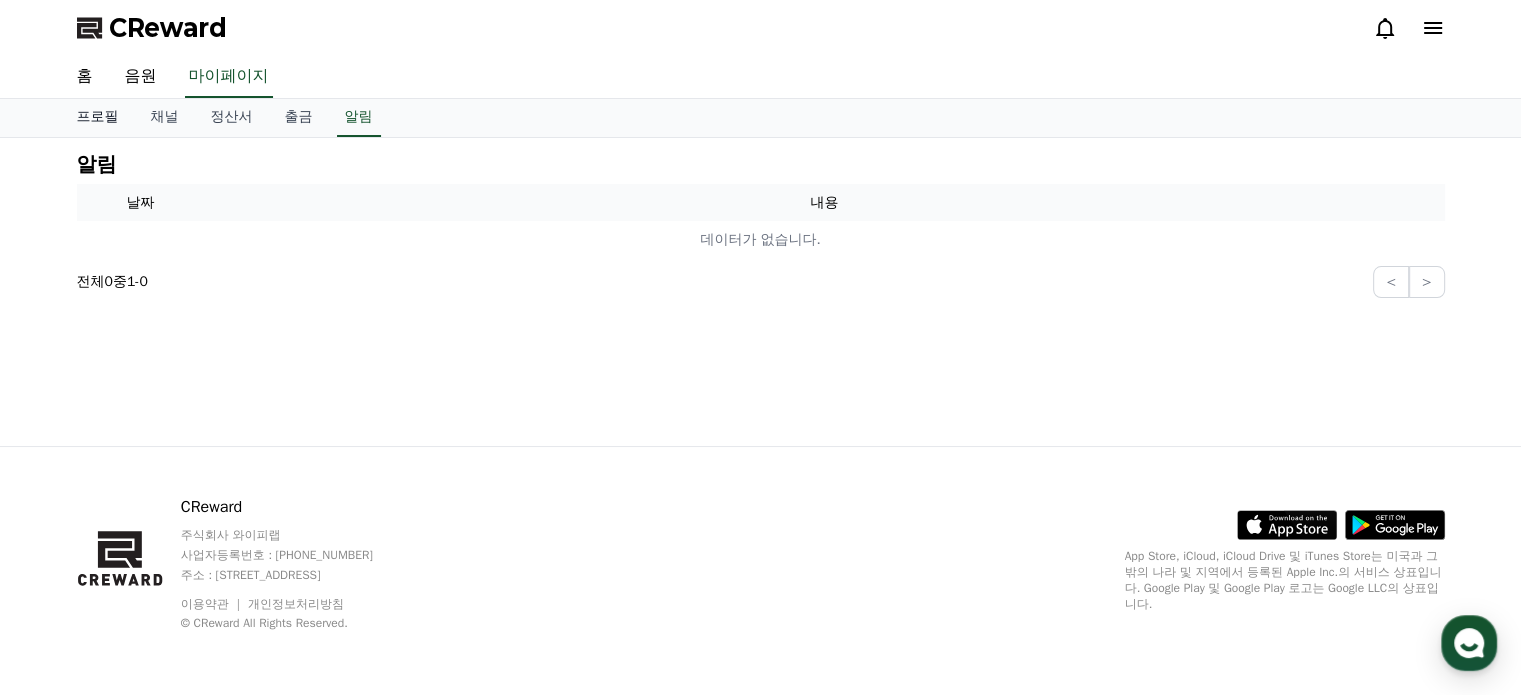 click on "프로필" at bounding box center [98, 118] 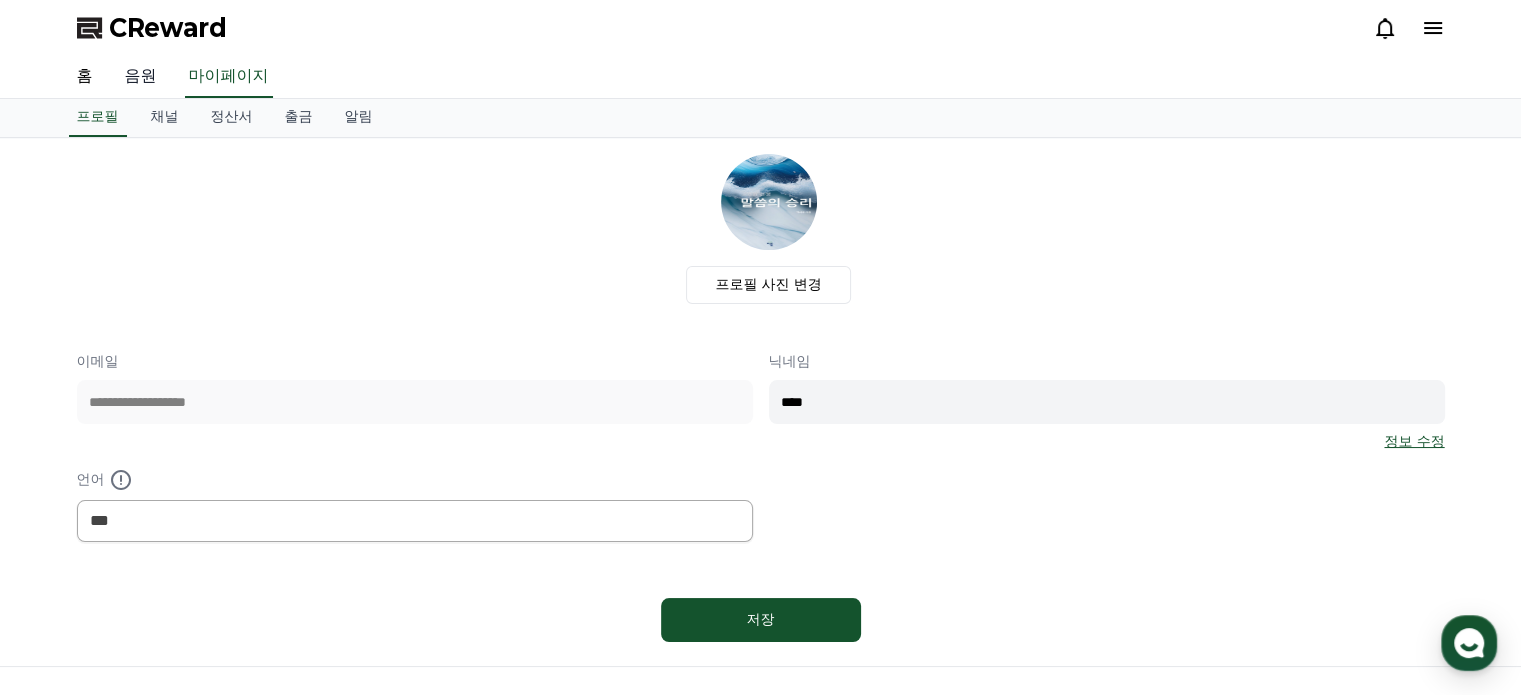 click on "음원" at bounding box center (141, 77) 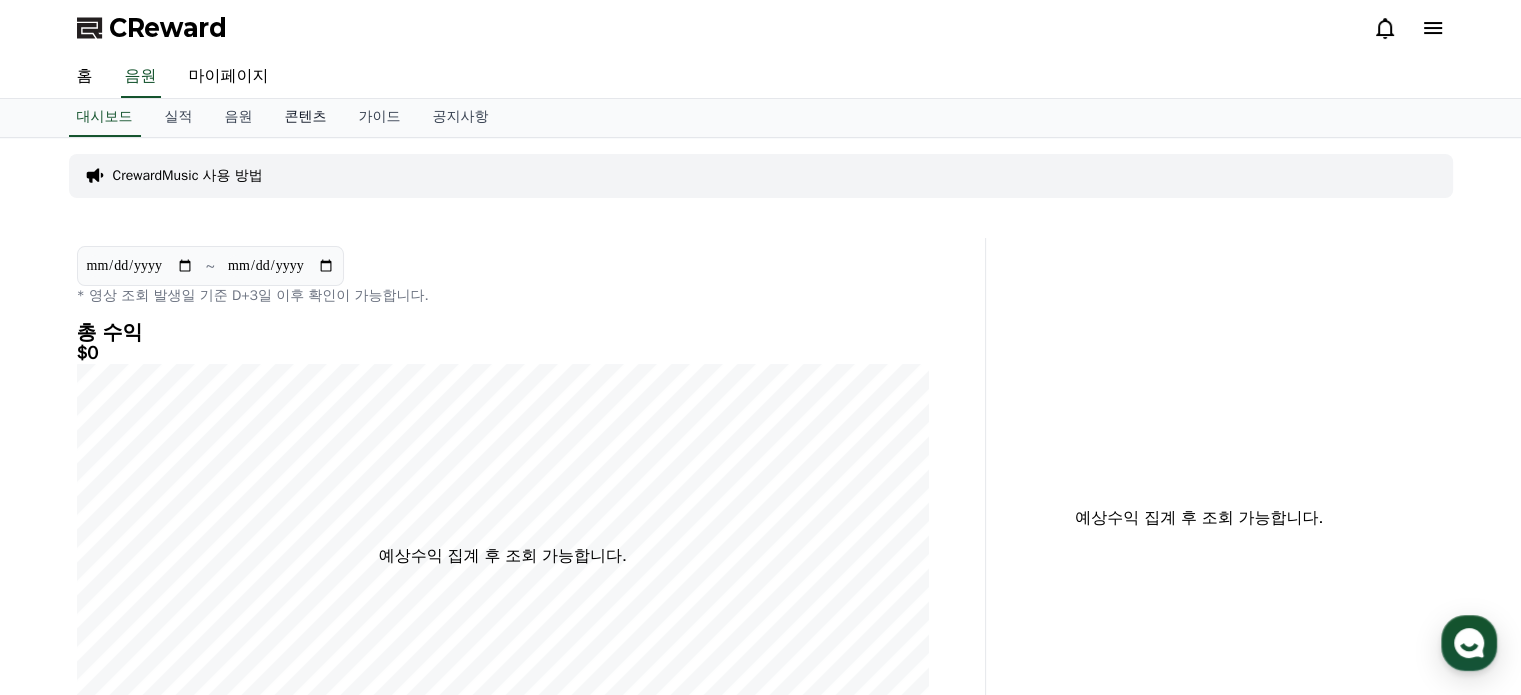 click on "콘텐츠" at bounding box center [306, 118] 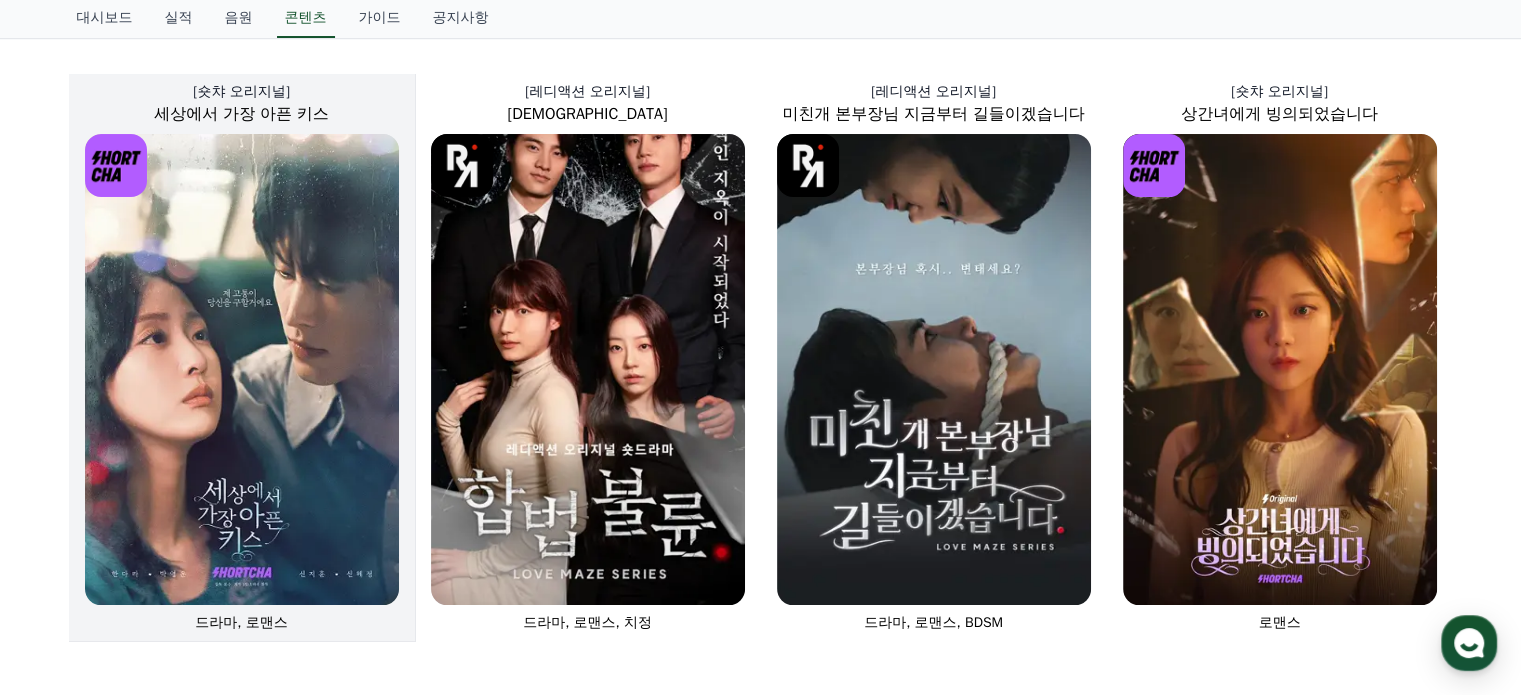 scroll, scrollTop: 100, scrollLeft: 0, axis: vertical 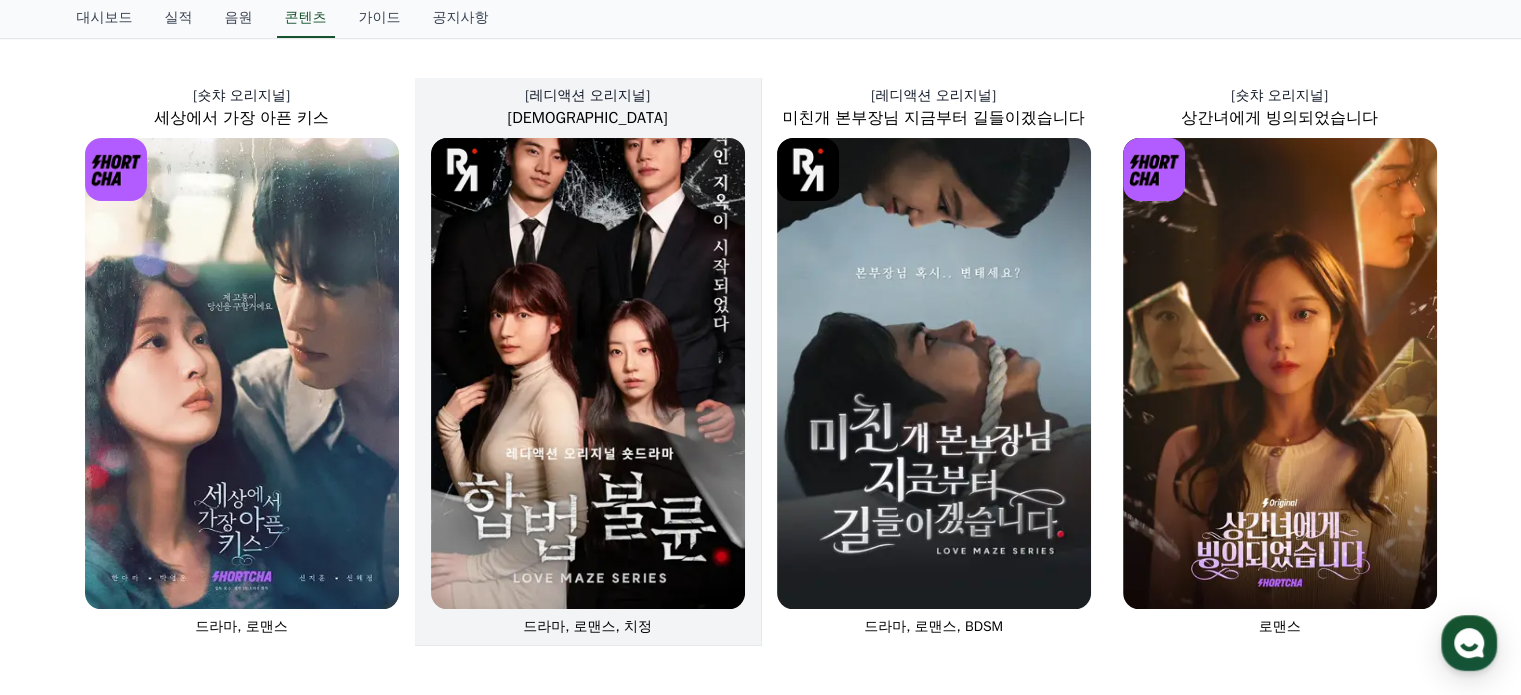 click at bounding box center [588, 373] 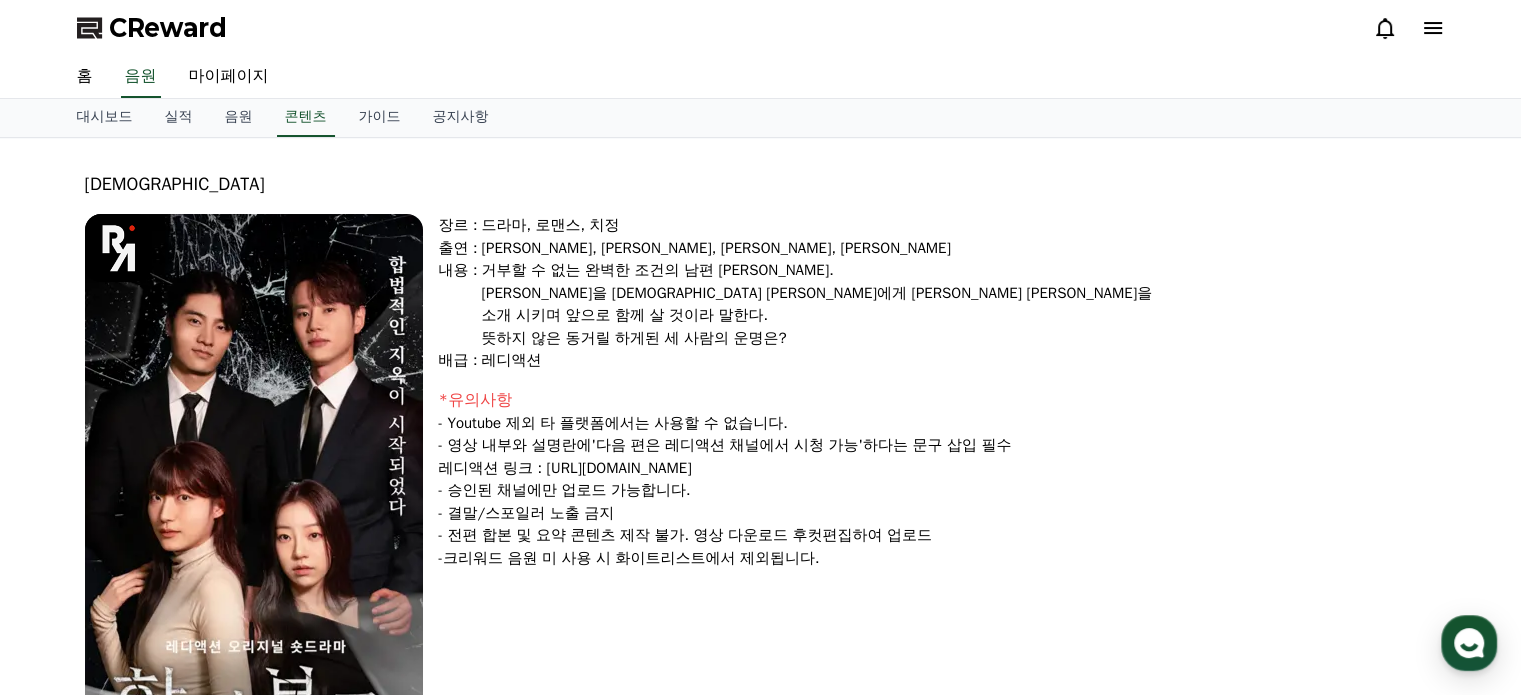 click on "윤성만을 바라보는 민경에게 윤성은 하정을" at bounding box center (959, 293) 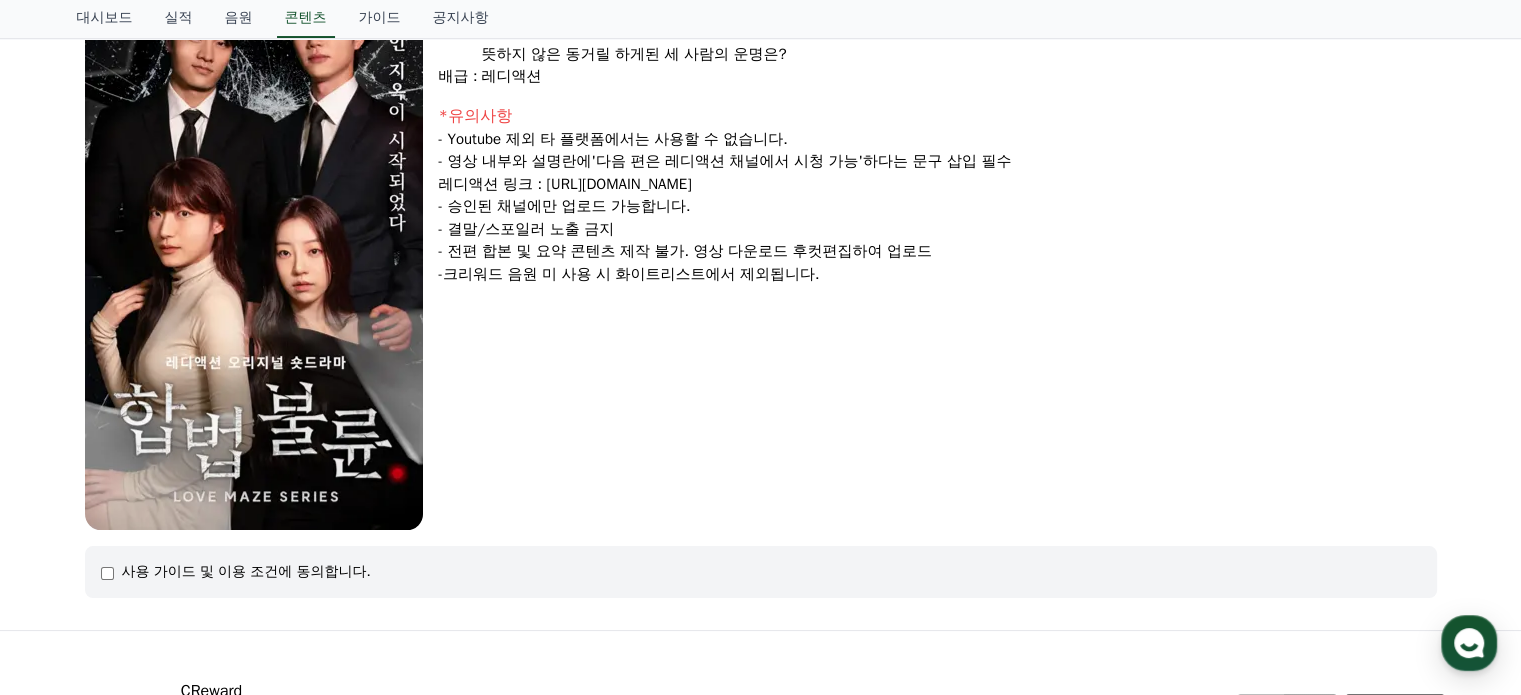 scroll, scrollTop: 66, scrollLeft: 0, axis: vertical 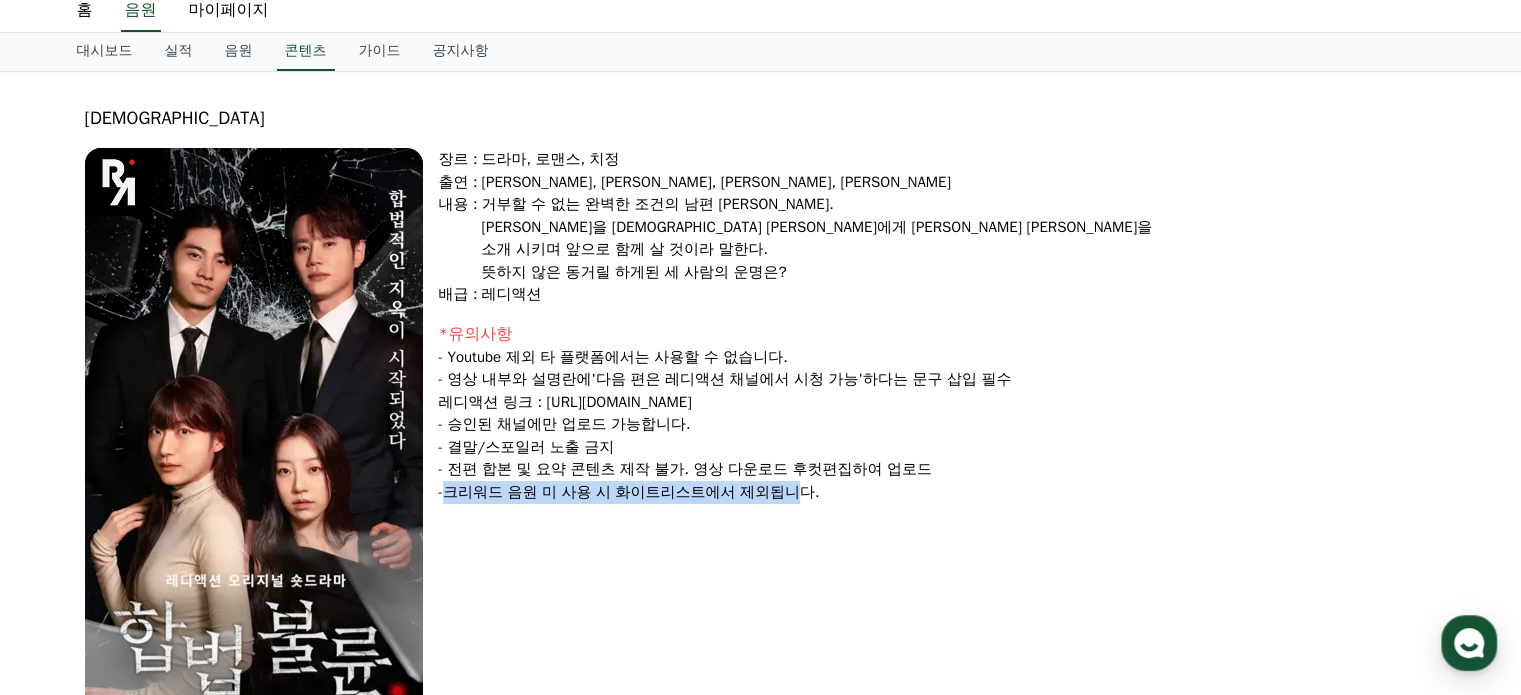 drag, startPoint x: 456, startPoint y: 488, endPoint x: 804, endPoint y: 493, distance: 348.03592 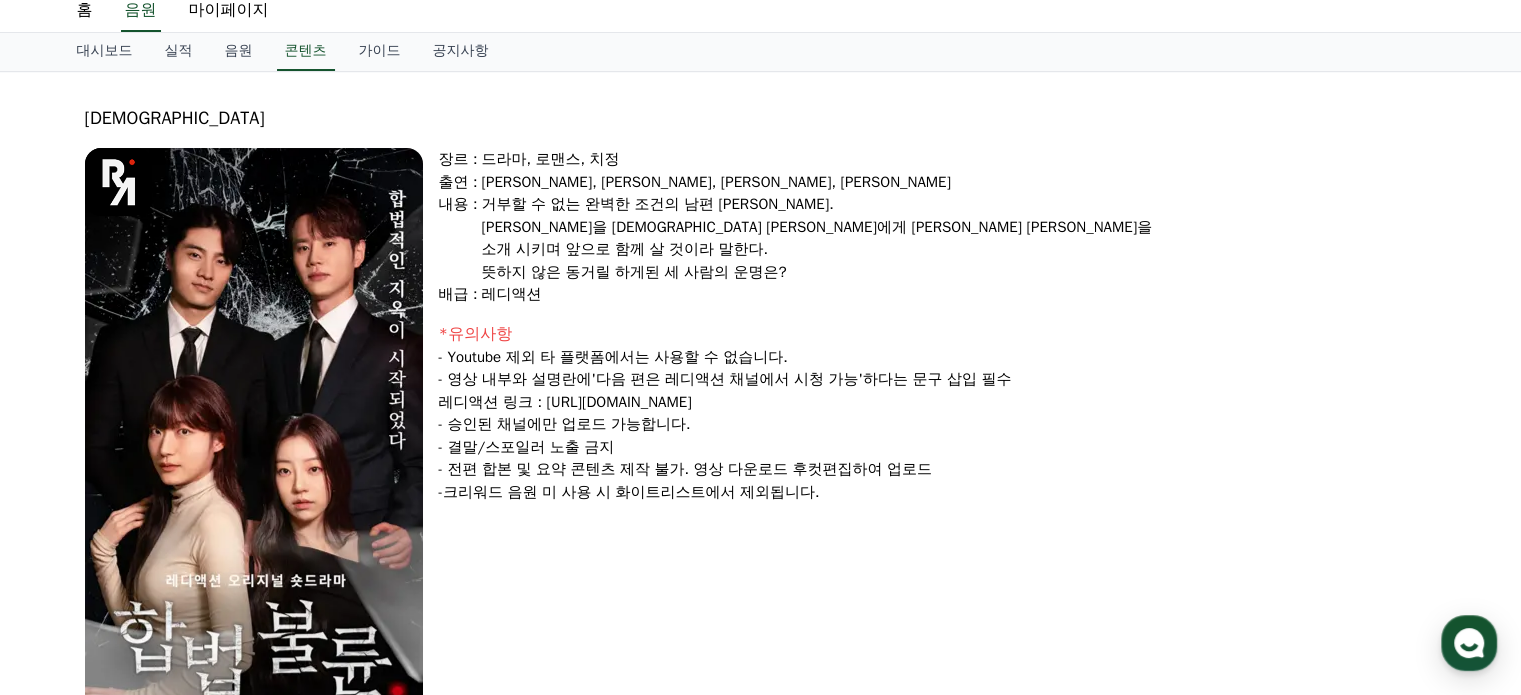 click on "-  크리워드 음원 미 사용 시 화이트리스트에서 제외됩니다." at bounding box center (938, 492) 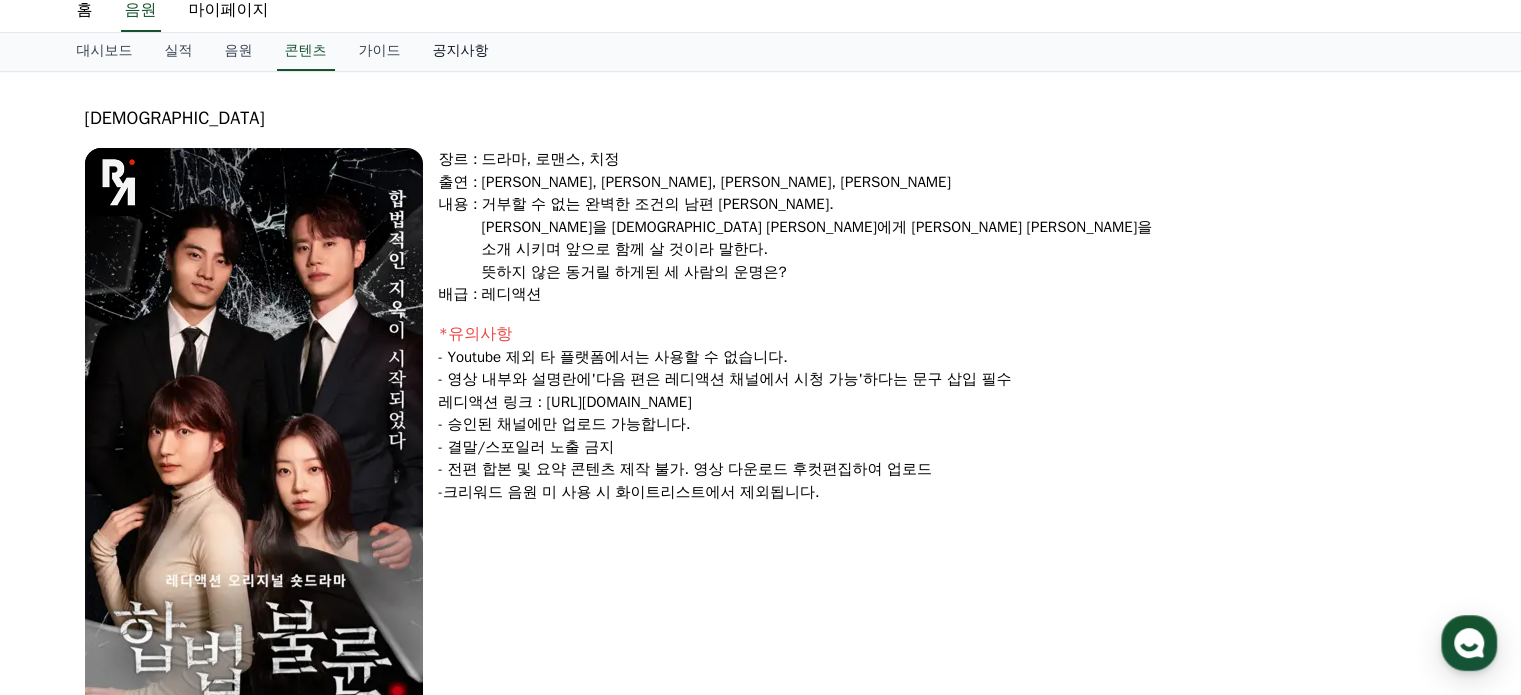 click on "공지사항" at bounding box center [461, 52] 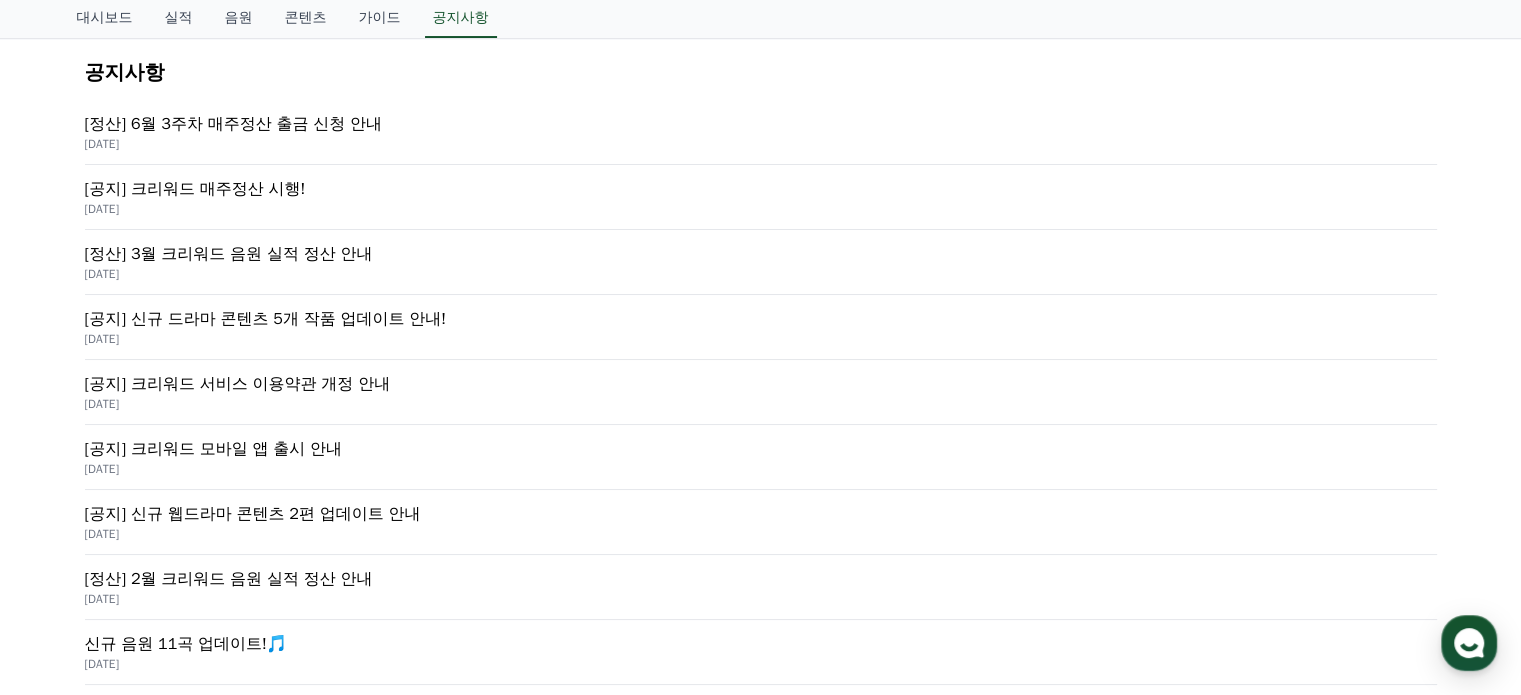 scroll, scrollTop: 415, scrollLeft: 0, axis: vertical 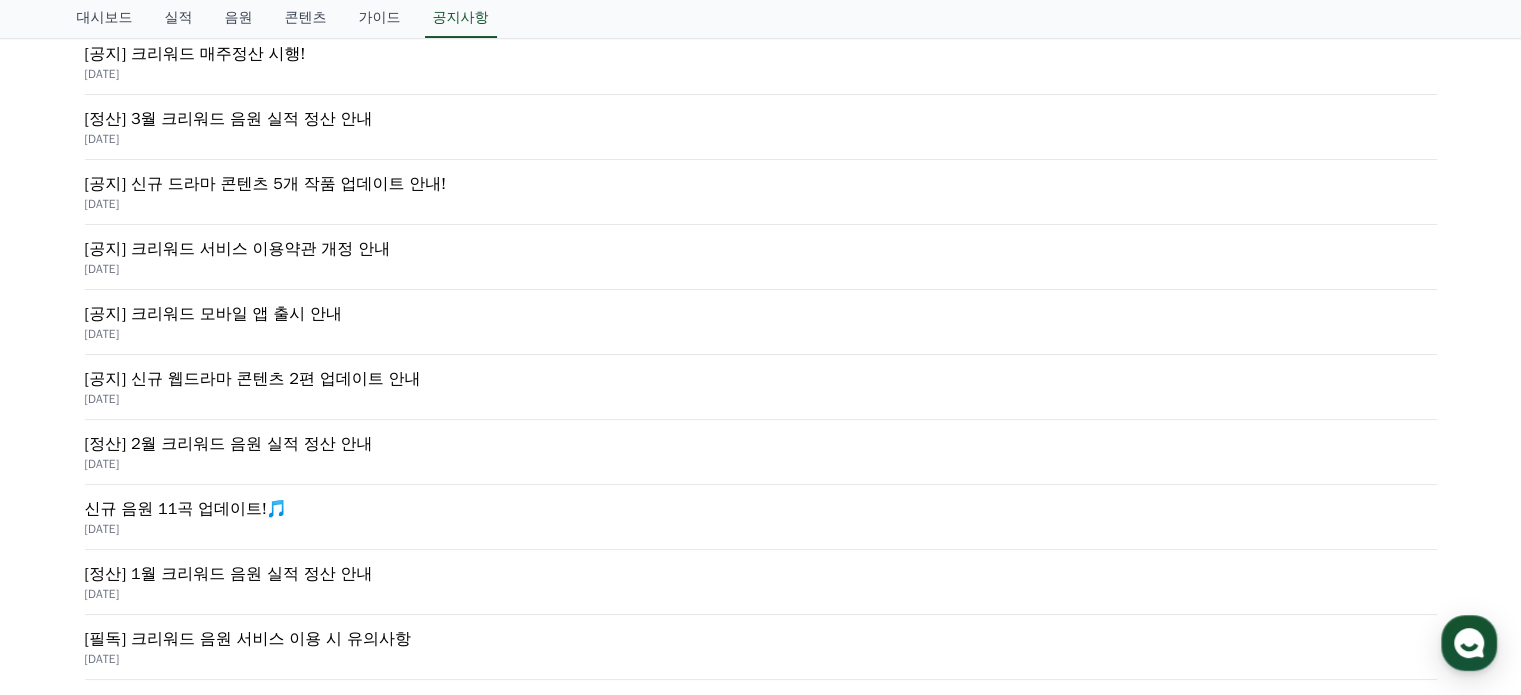 click on "[공지] 크리워드 서비스 이용약관 개정 안내" at bounding box center [761, 249] 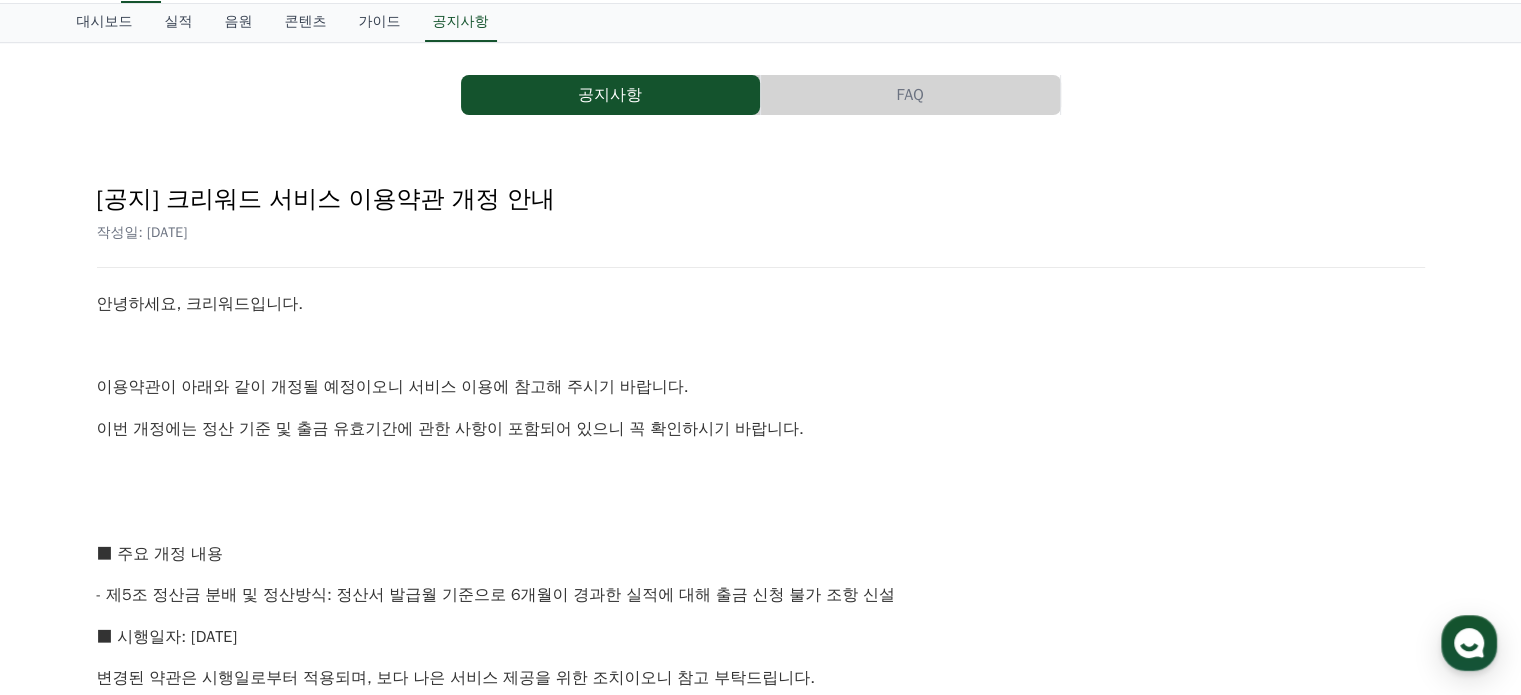 scroll, scrollTop: 500, scrollLeft: 0, axis: vertical 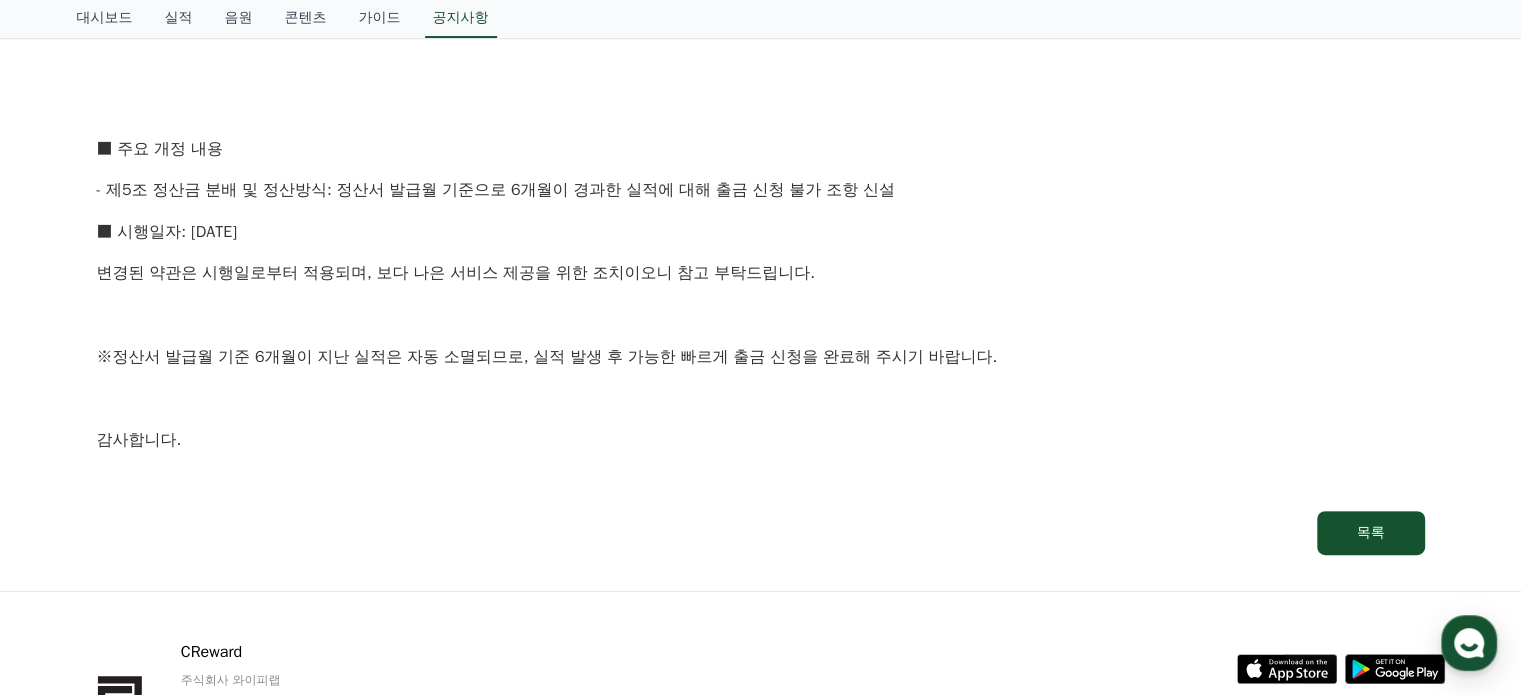 click on "- 제5조 정산금 분배 및 정산방식: 정산서 발급월 기준으로 6개월이 경과한 실적에 대해 출금 신청 불가 조항 신설" at bounding box center [761, 191] 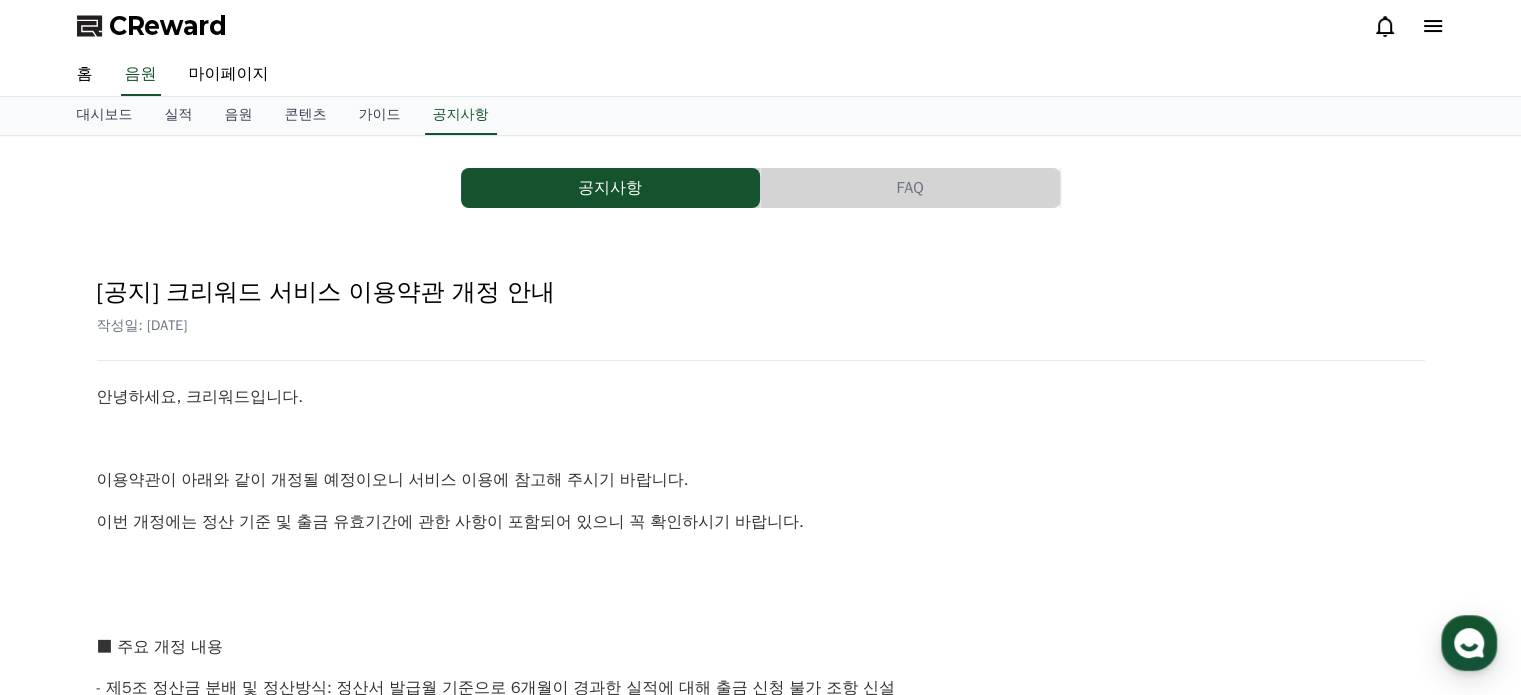scroll, scrollTop: 0, scrollLeft: 0, axis: both 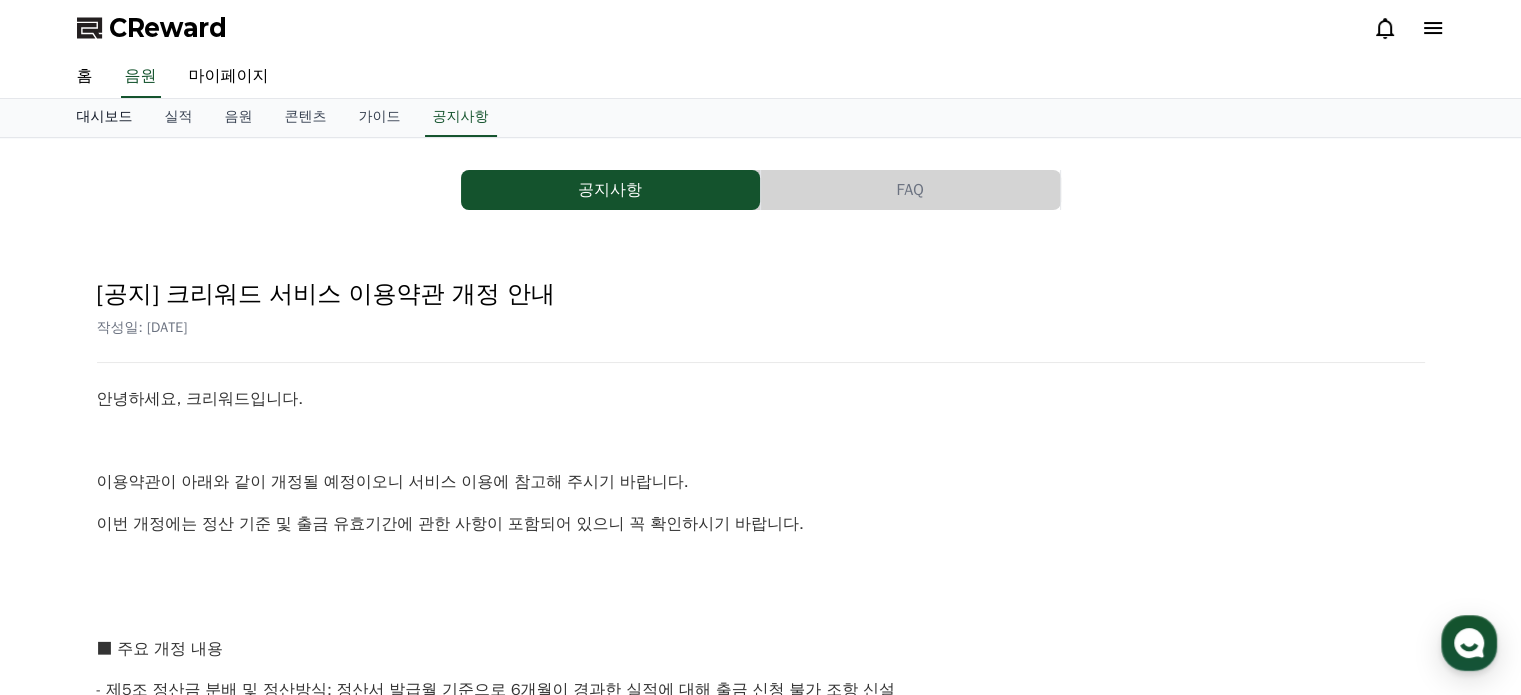 click on "대시보드" at bounding box center (105, 118) 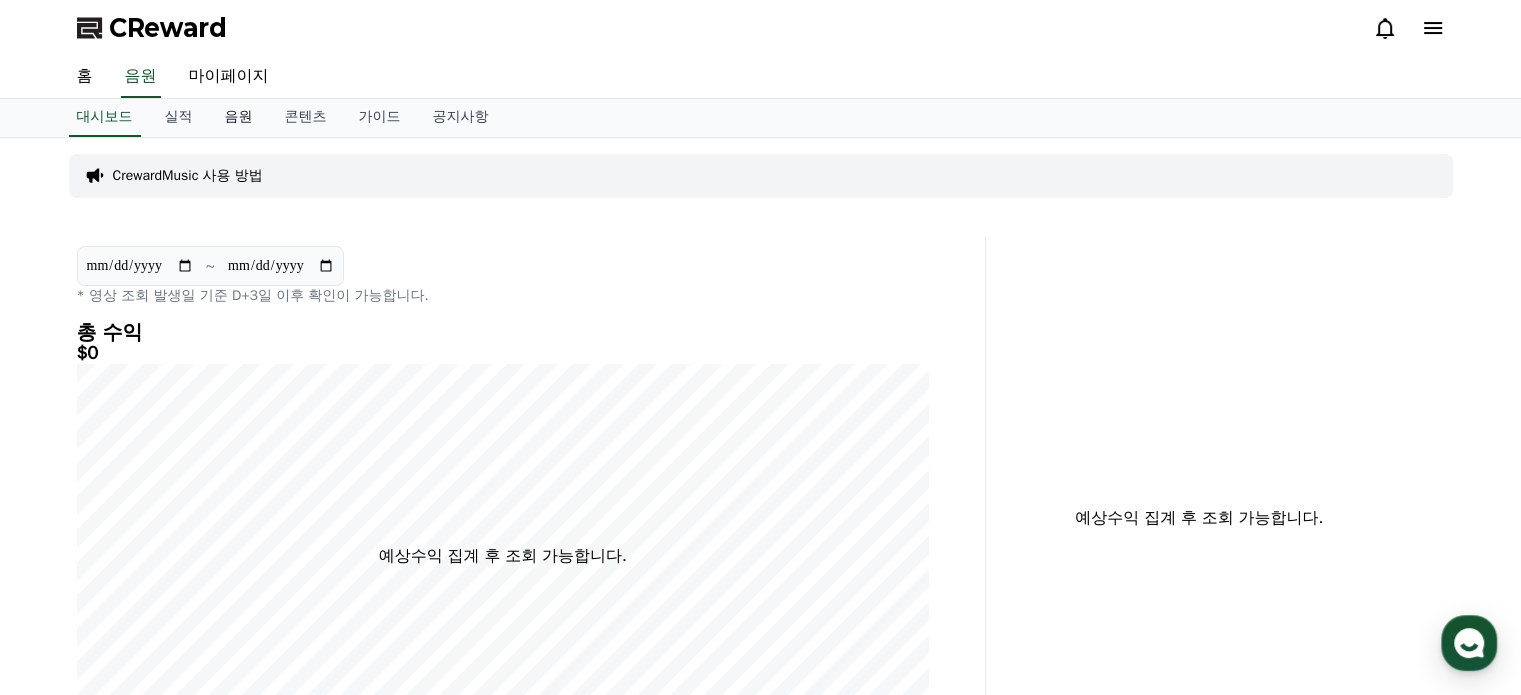click on "음원" at bounding box center (239, 118) 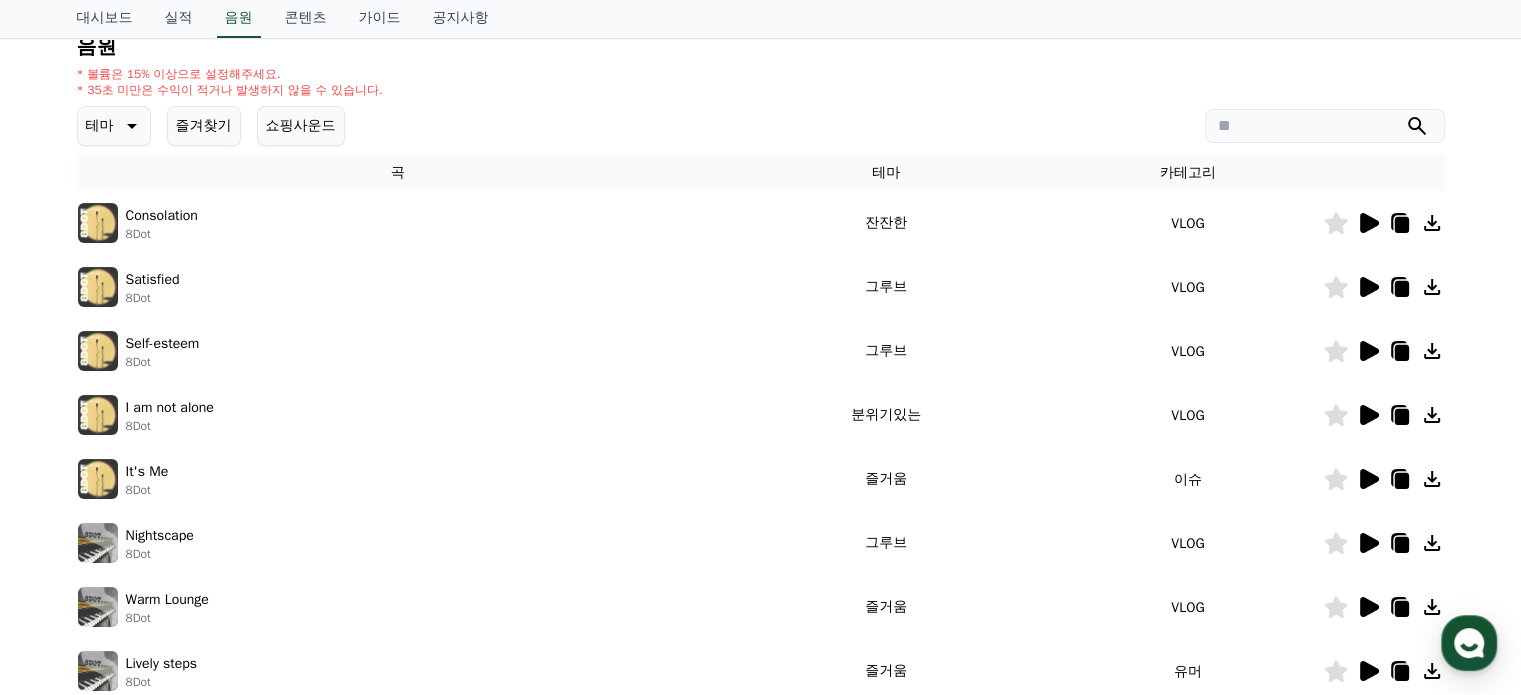 scroll, scrollTop: 0, scrollLeft: 0, axis: both 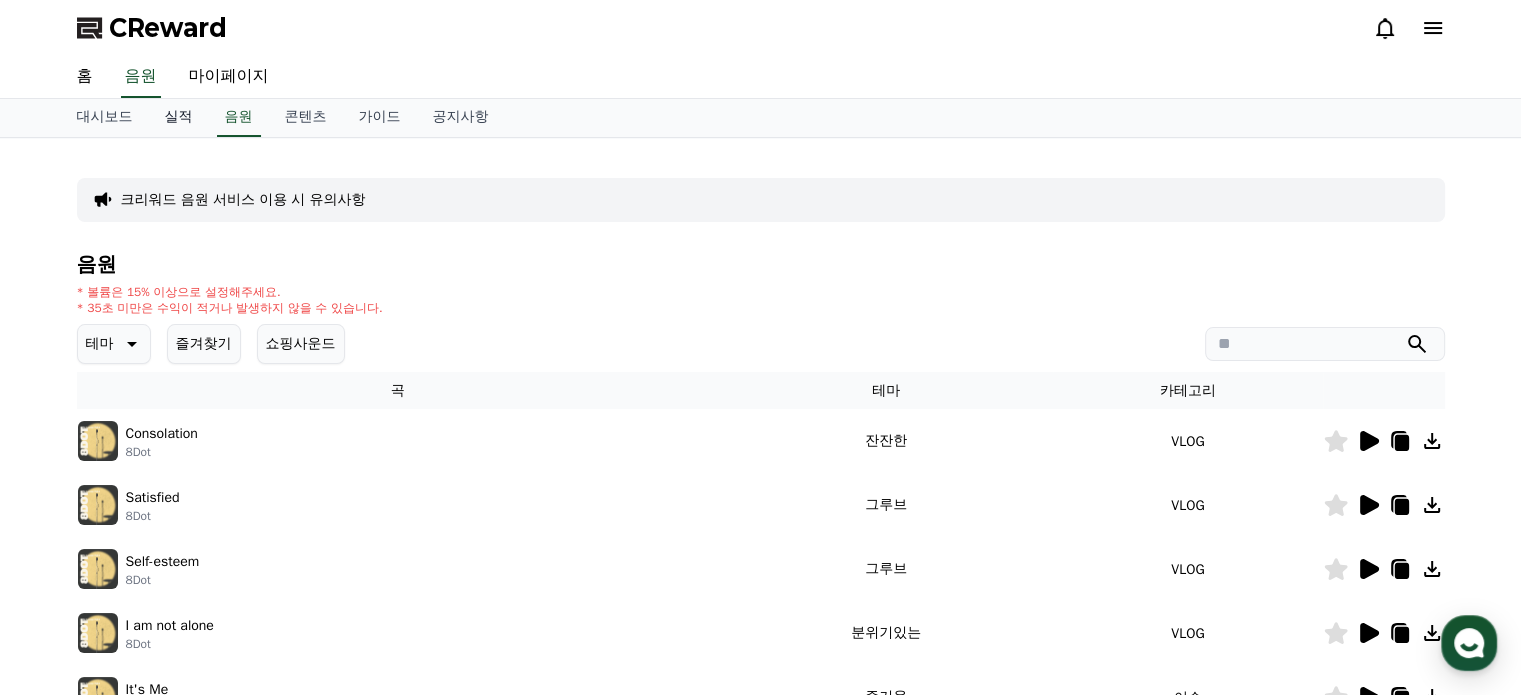click on "실적" at bounding box center [179, 118] 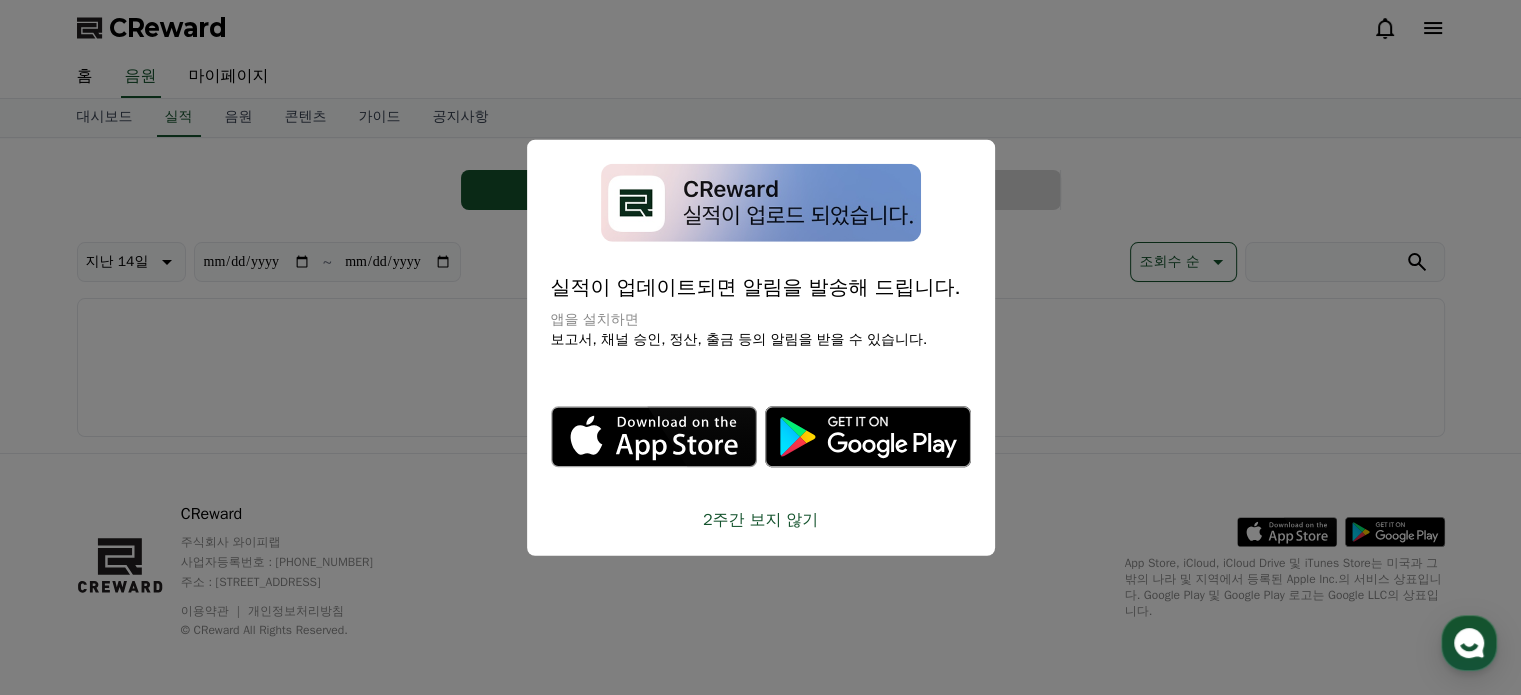 click on "2주간 보지 않기" at bounding box center [761, 520] 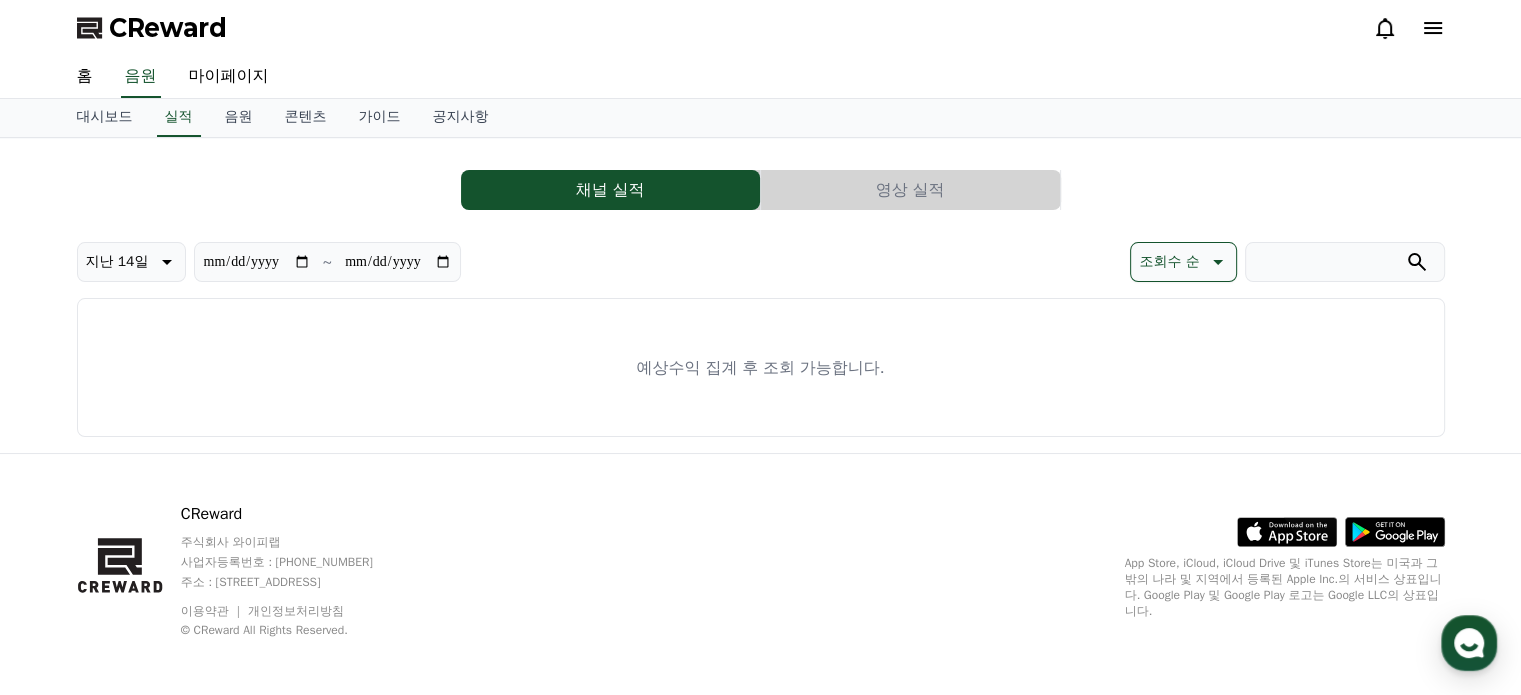 click on "CReward   주식회사 와이피랩   사업자등록번호 : 655-81-03655   주소 : 경기도 김포시 양촌읍 양곡로 495, 3층 305-비이16호   이용약관   개인정보처리방침   © CReward All Rights Reserved.       .st0 {
fill: #a6a6a6;
}
.st1 {
stroke: #ffffff;
stroke-width: 0.2;
stroke-miterlimit: 10;
}
.st1,
.st2 {
fill: #fff;
}
.st3 {
fill: url(#SVGID_1_);
}
.st4 {
fill: url(#SVGID_2_);
}
.st5 {
fill: url(#SVGID_3_);
}
.st6 {
fill: url(#SVGID_4_);
}
.st7,
.st8,
.st9 {
opacity: 0.2;
enable-background: new;
}
.st8,
.st9 {
opacity: 0.12;
}
.st9 {
opacity: 0.25;
fill: #fff;
}   App Store, iCloud, iCloud Drive 및 iTunes Store는 미국과 그 밖의 나라 및 지역에서 등록된 Apple Inc.의 서비스 상표입니다. Google Play 및 Google Play 로고는 Google LLC의 상표입니다." at bounding box center [761, 578] 